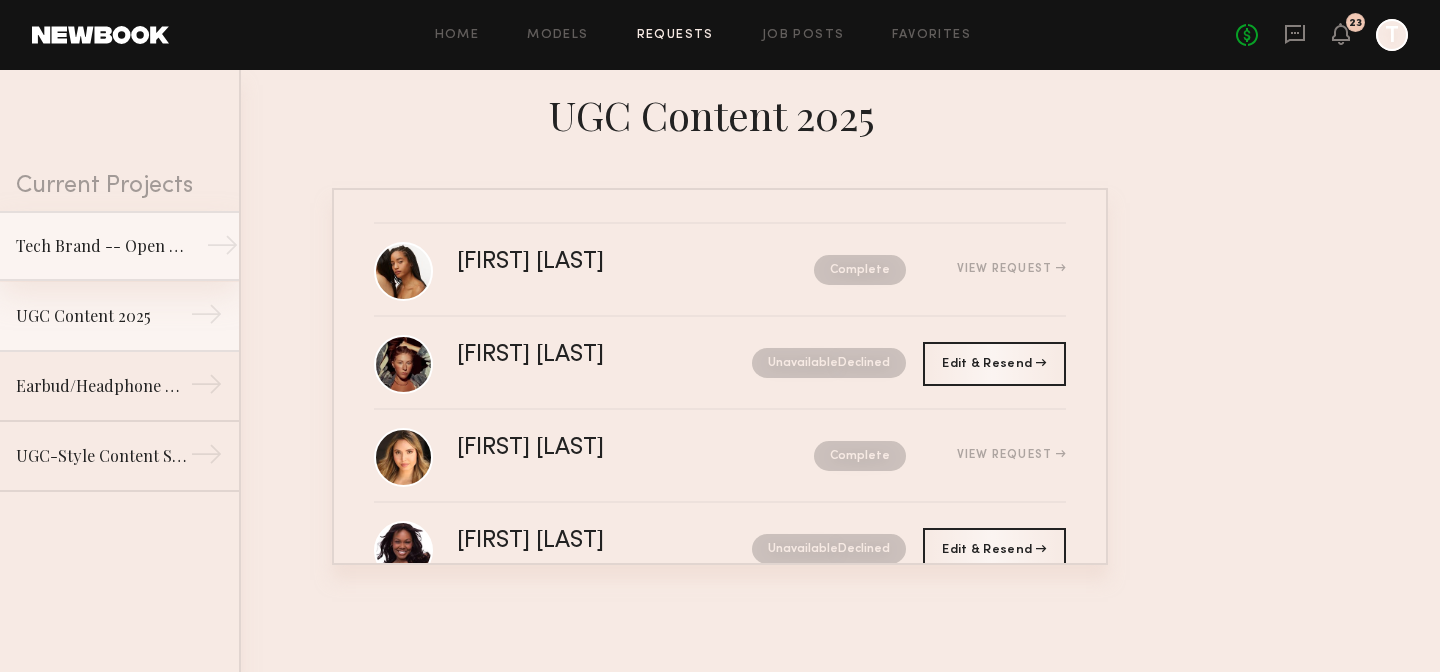 scroll, scrollTop: 0, scrollLeft: 0, axis: both 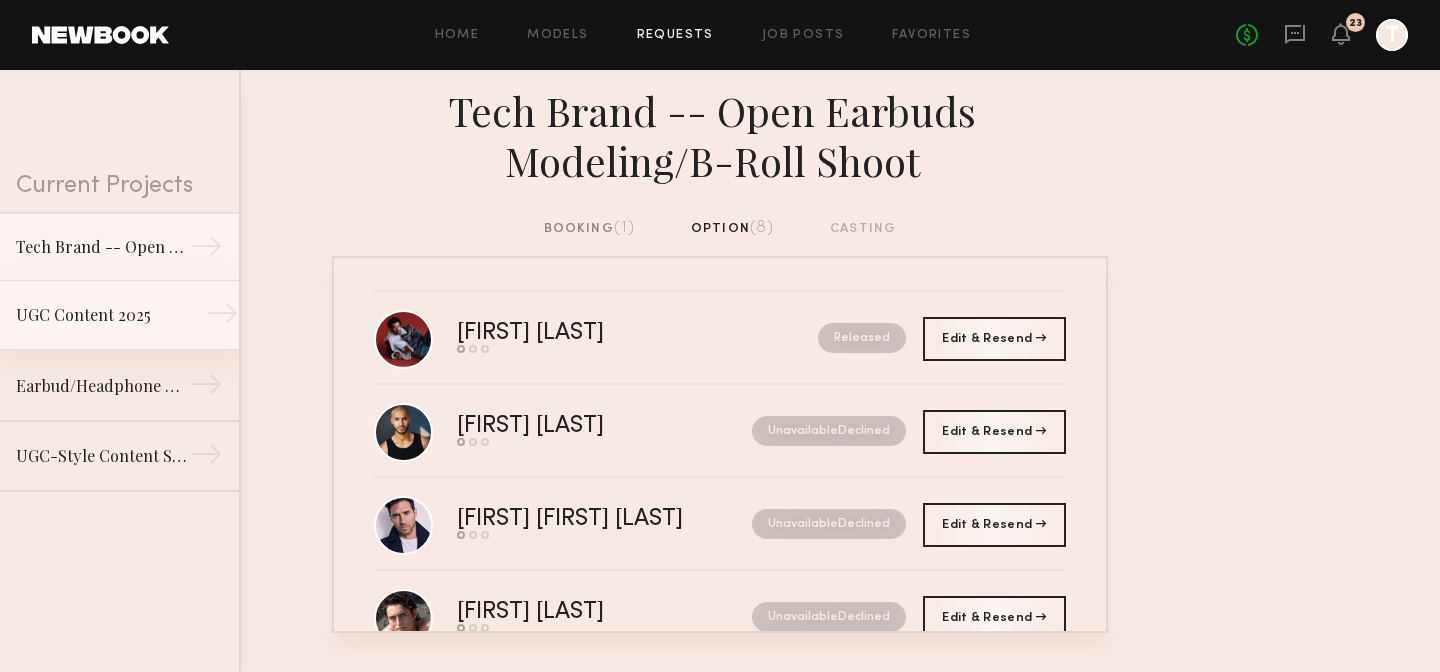 click on "→" 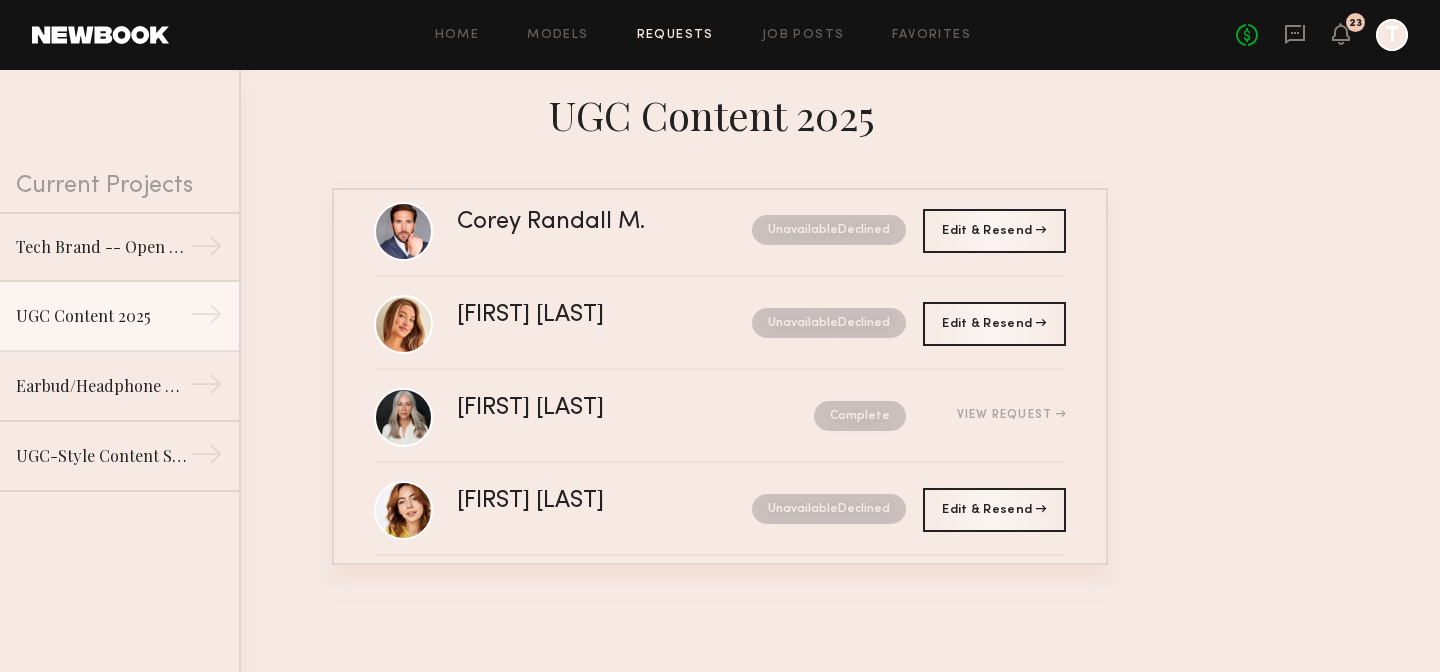 scroll, scrollTop: 530, scrollLeft: 0, axis: vertical 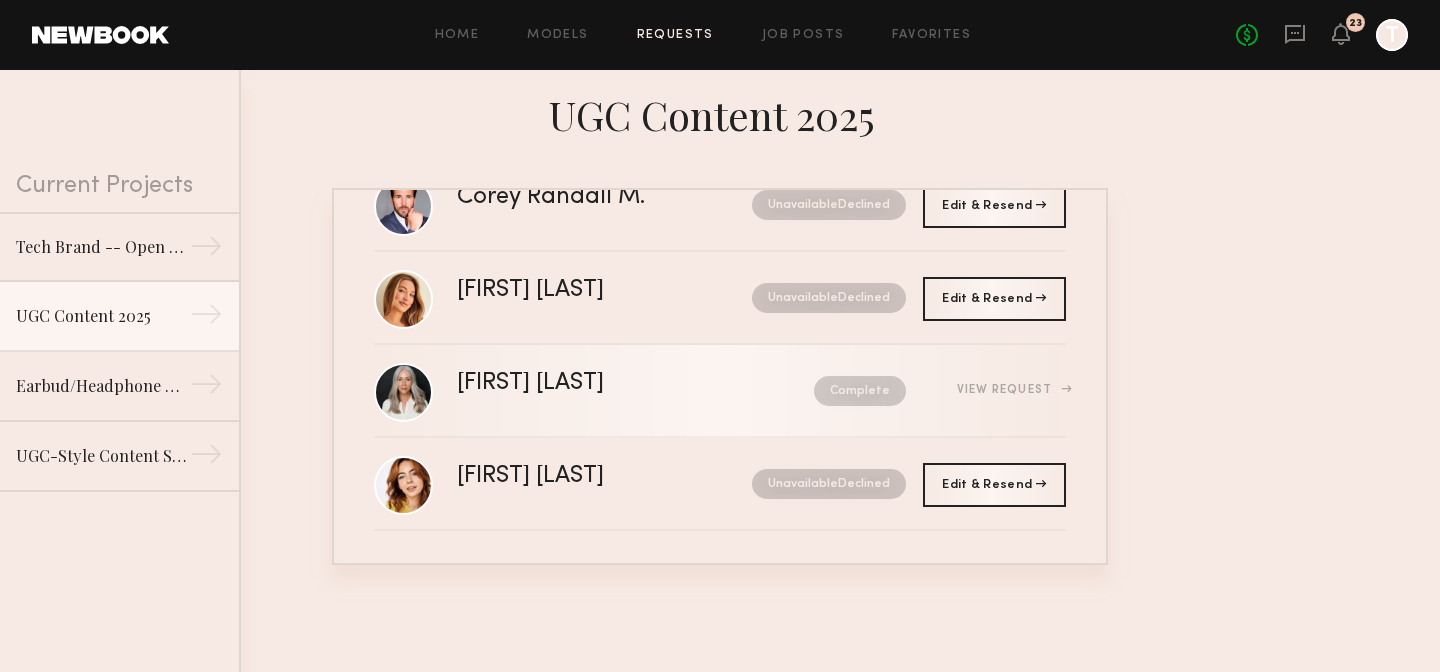 click on "[FIRST] [LAST] Complete  View Request" 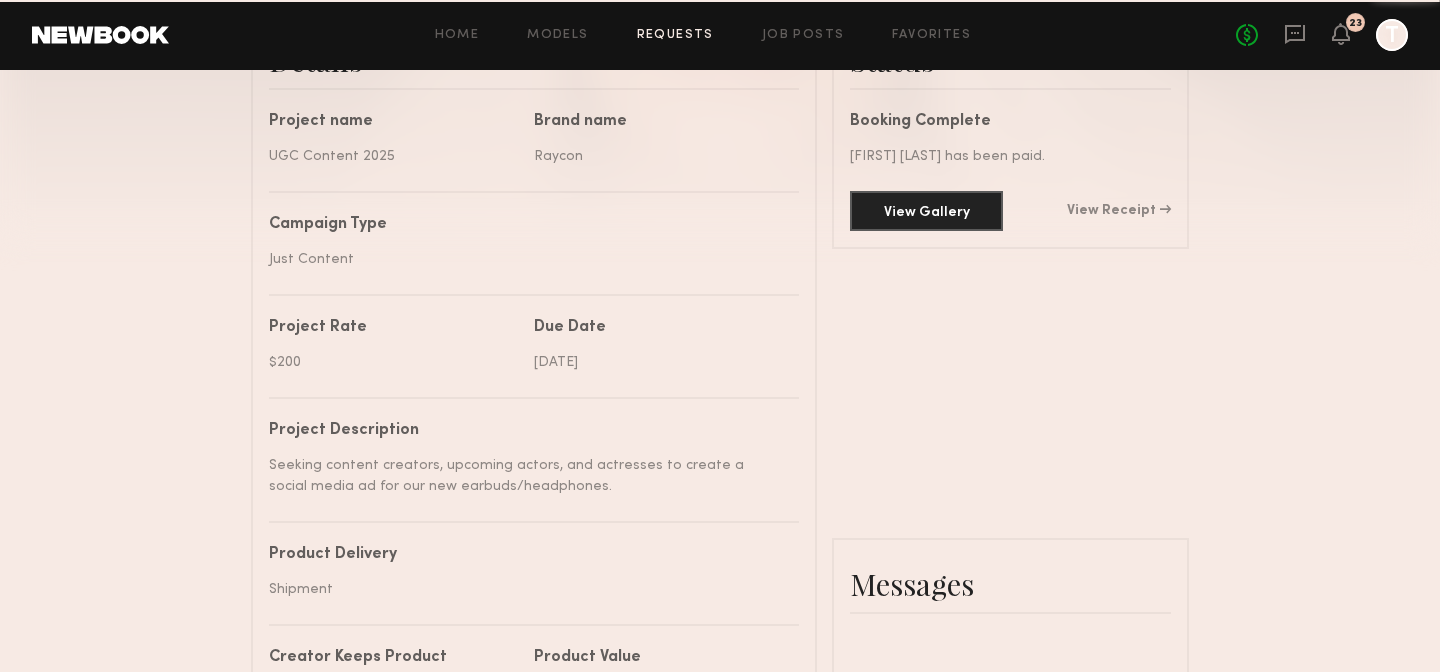 scroll, scrollTop: 1152, scrollLeft: 0, axis: vertical 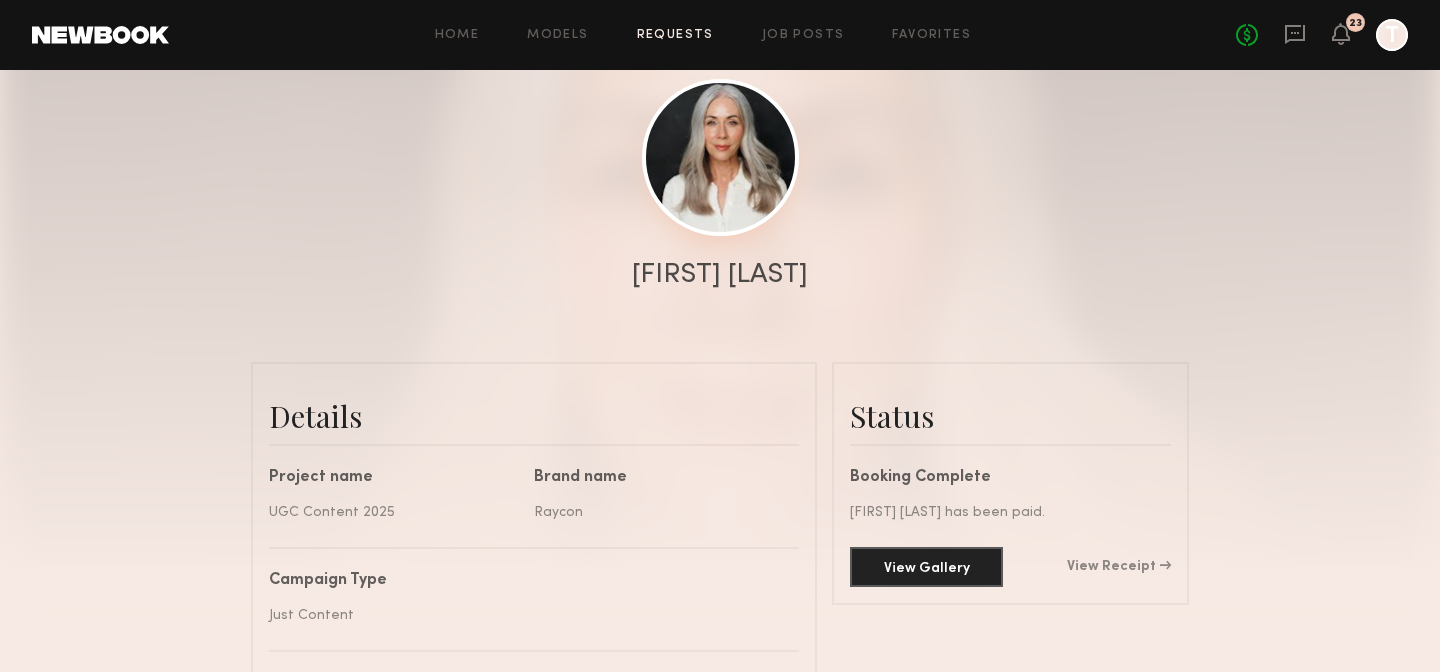 click 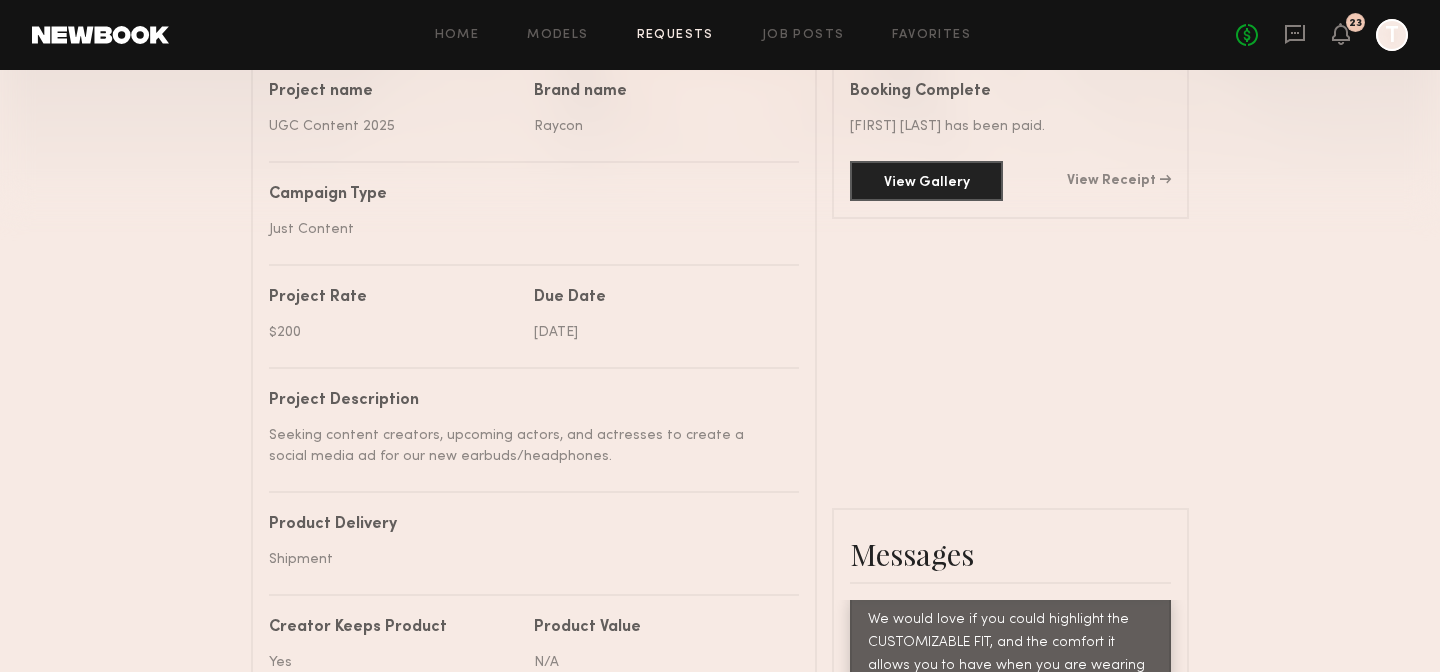 scroll, scrollTop: 582, scrollLeft: 0, axis: vertical 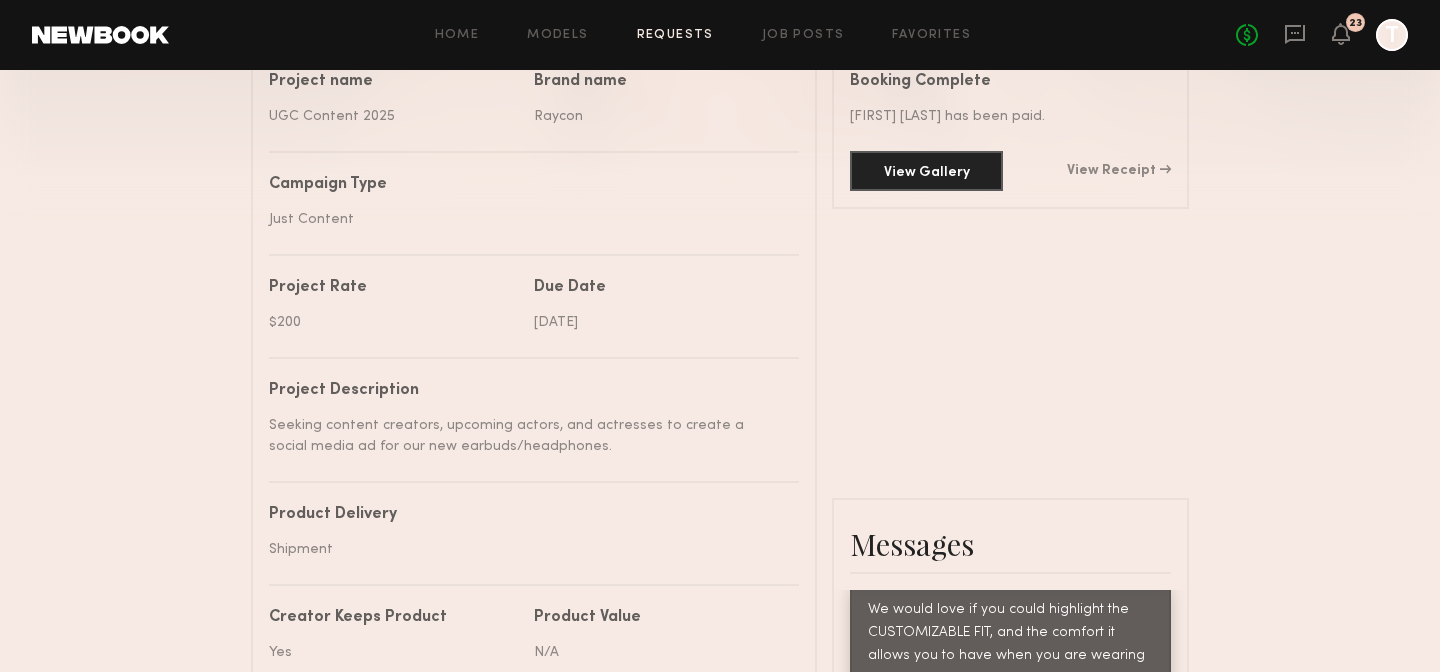 drag, startPoint x: 524, startPoint y: 447, endPoint x: 271, endPoint y: 423, distance: 254.13579 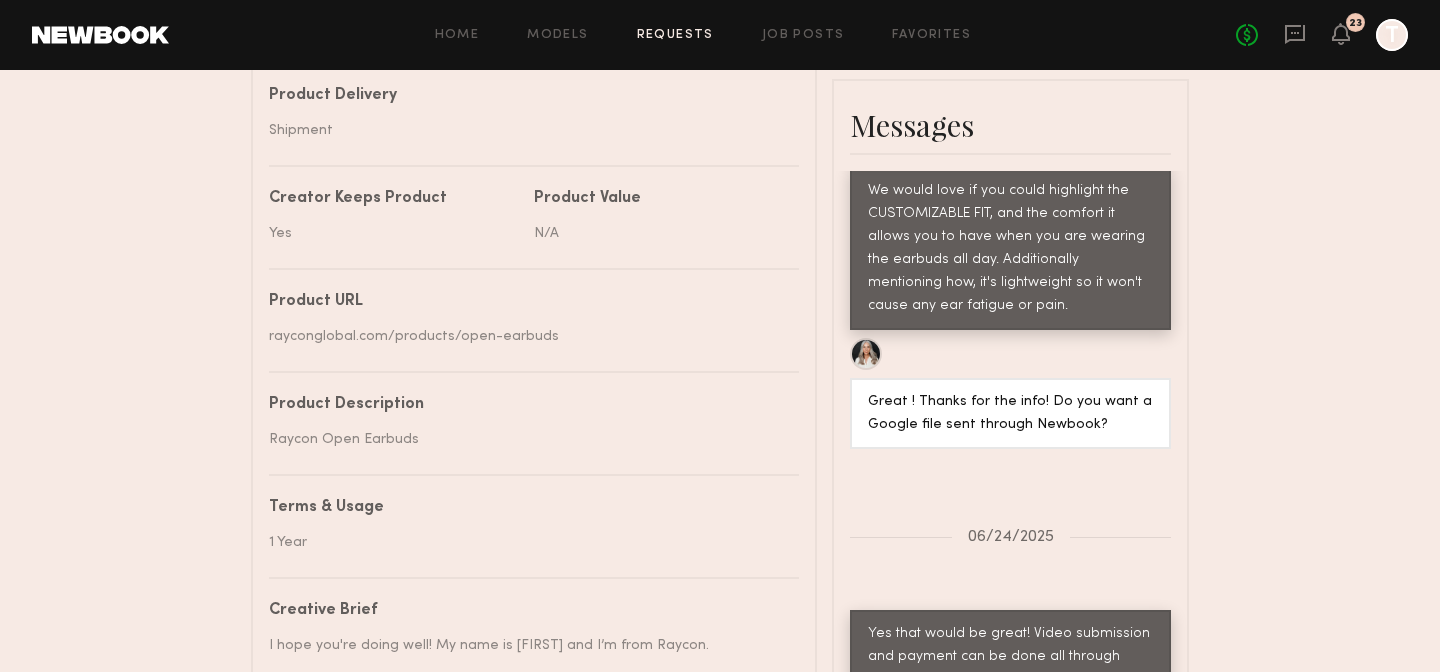 scroll, scrollTop: 1020, scrollLeft: 0, axis: vertical 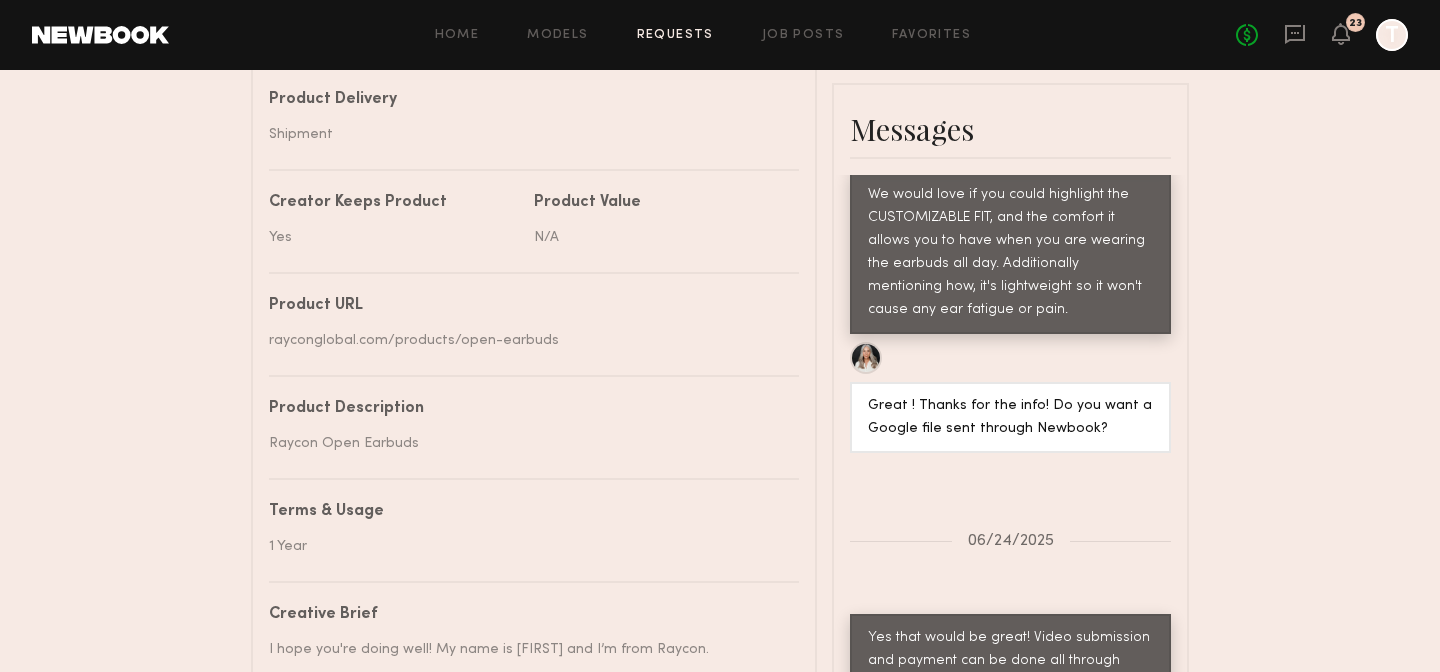 click on "Raycon Open Earbuds" 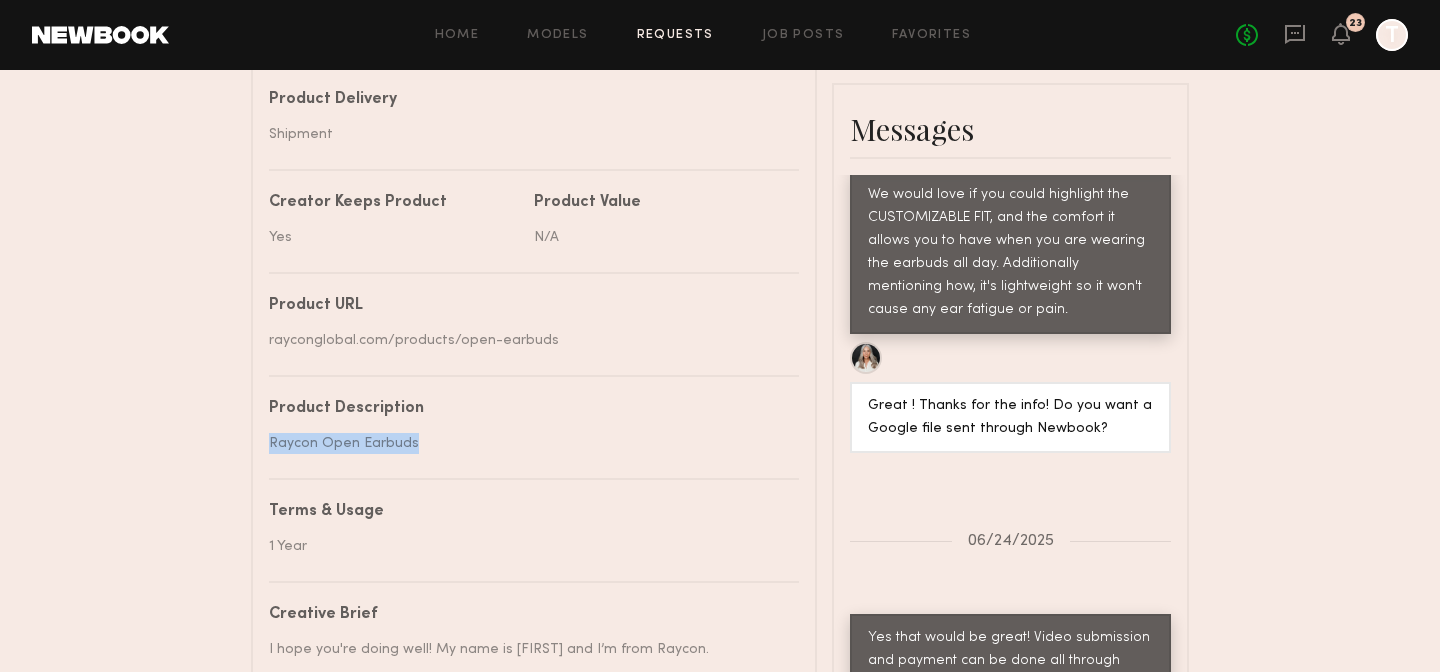 click on "Raycon Open Earbuds" 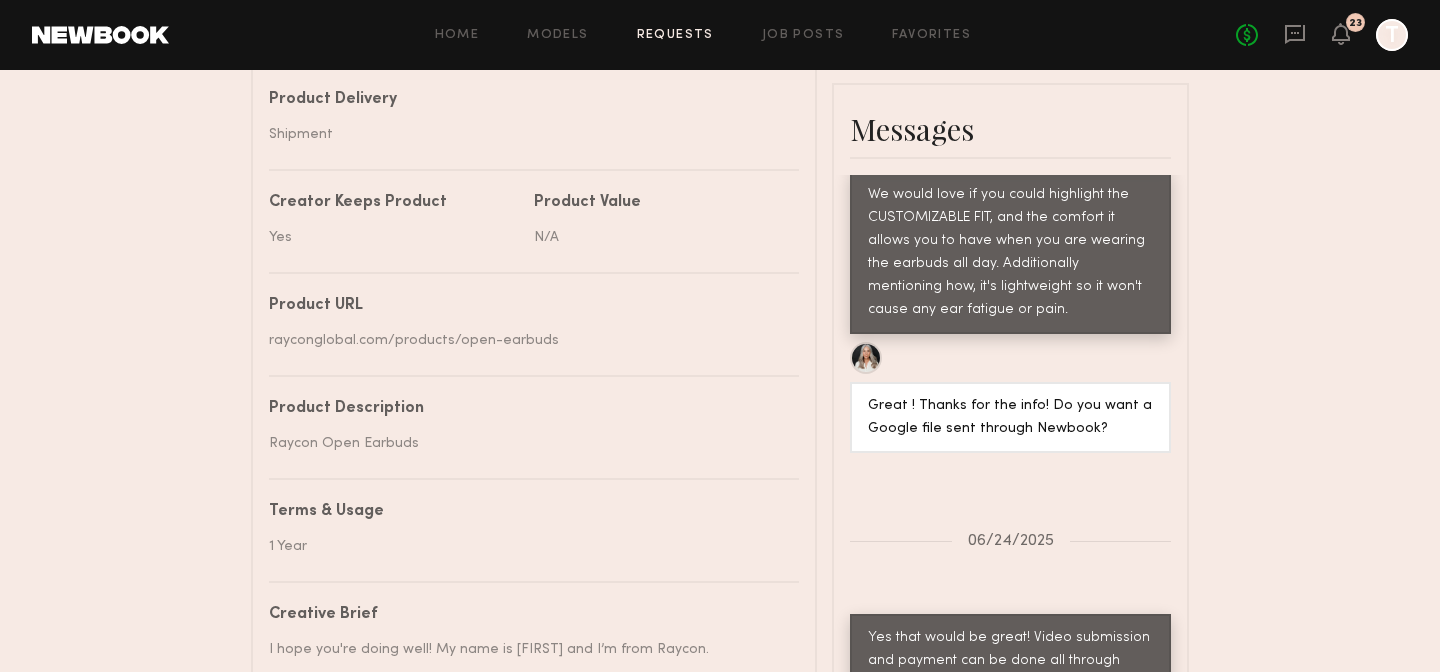 click on "1 Year" 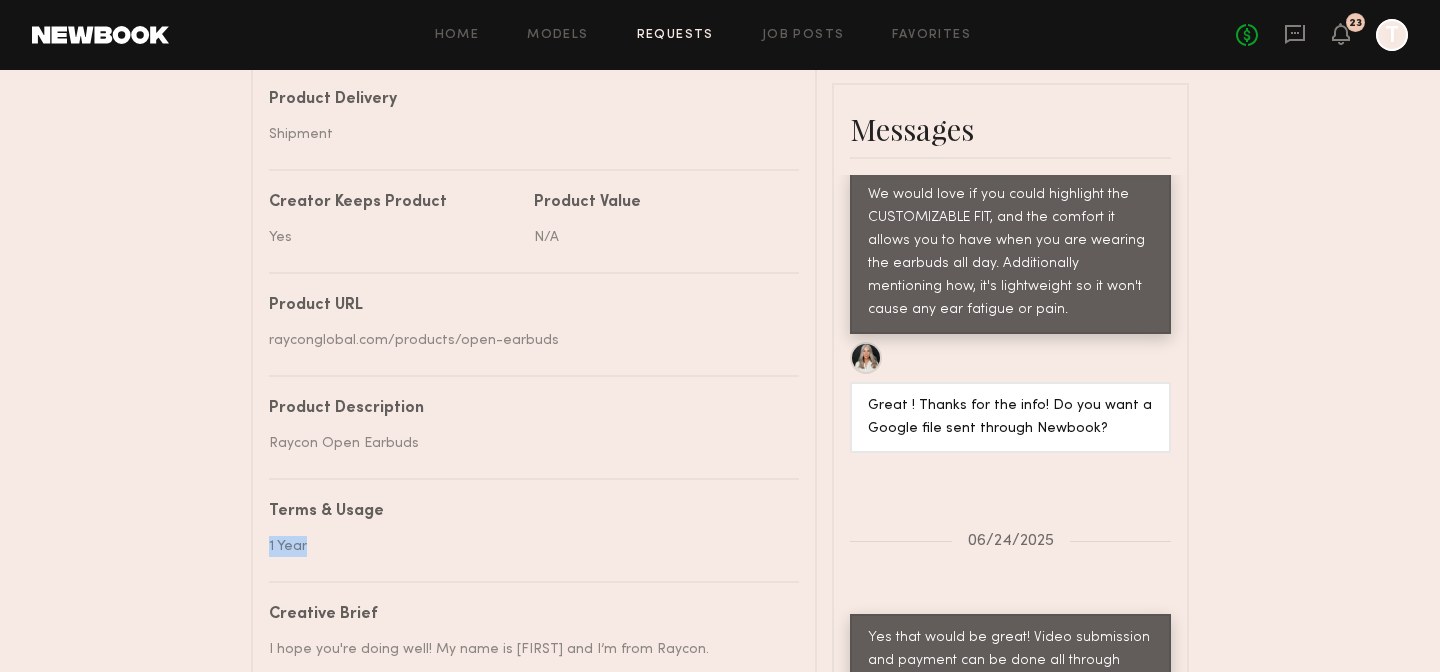 click on "1 Year" 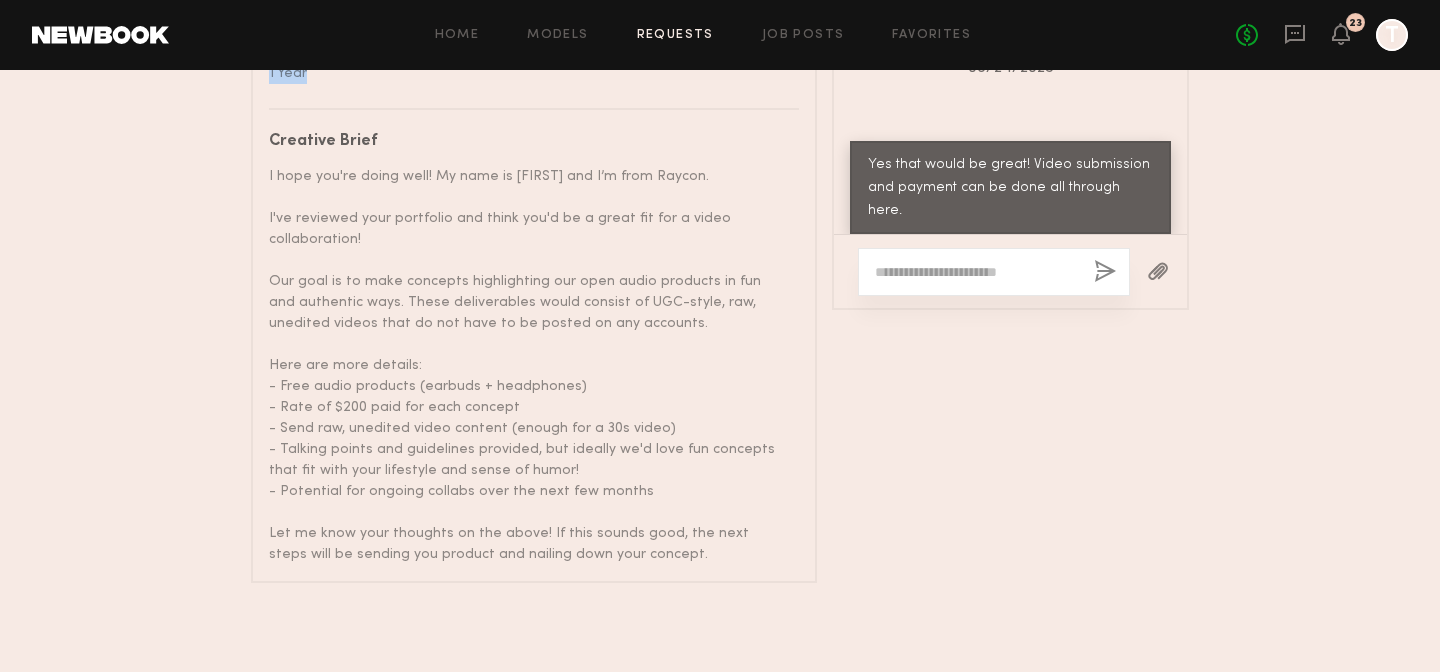 scroll, scrollTop: 1500, scrollLeft: 0, axis: vertical 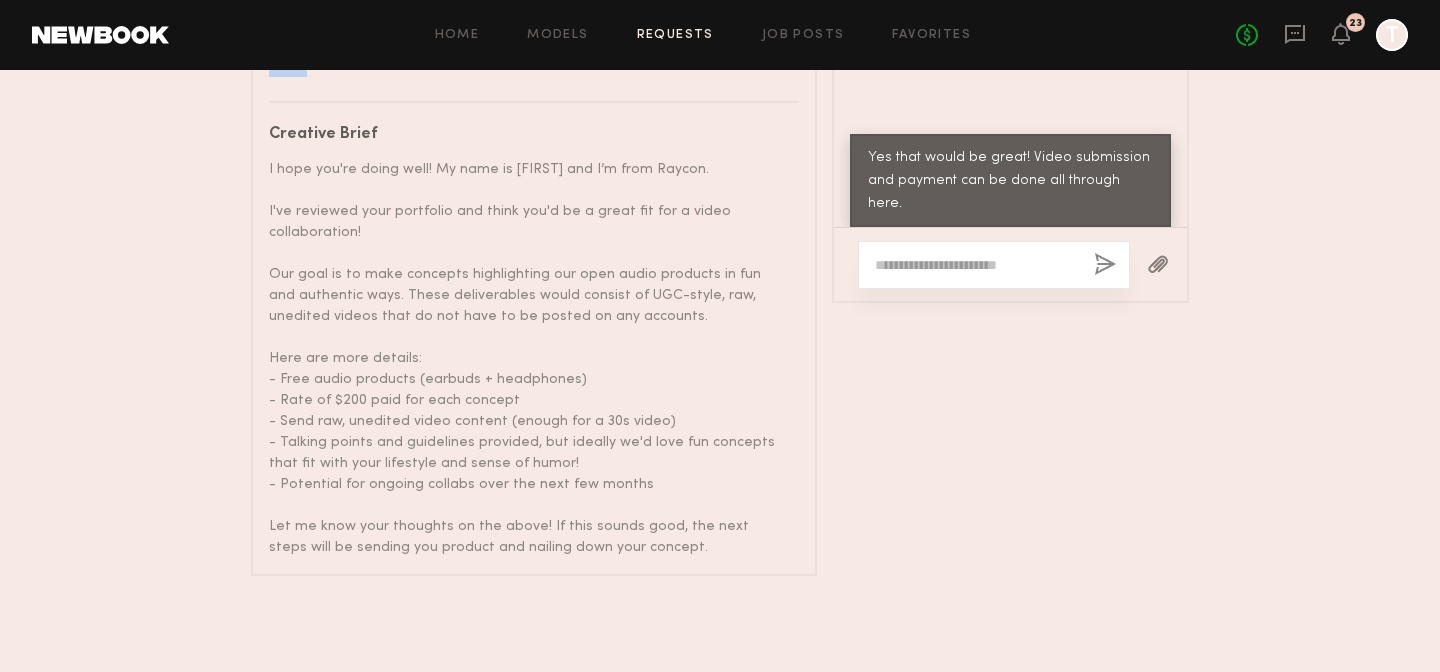 drag, startPoint x: 273, startPoint y: 167, endPoint x: 665, endPoint y: 556, distance: 552.25446 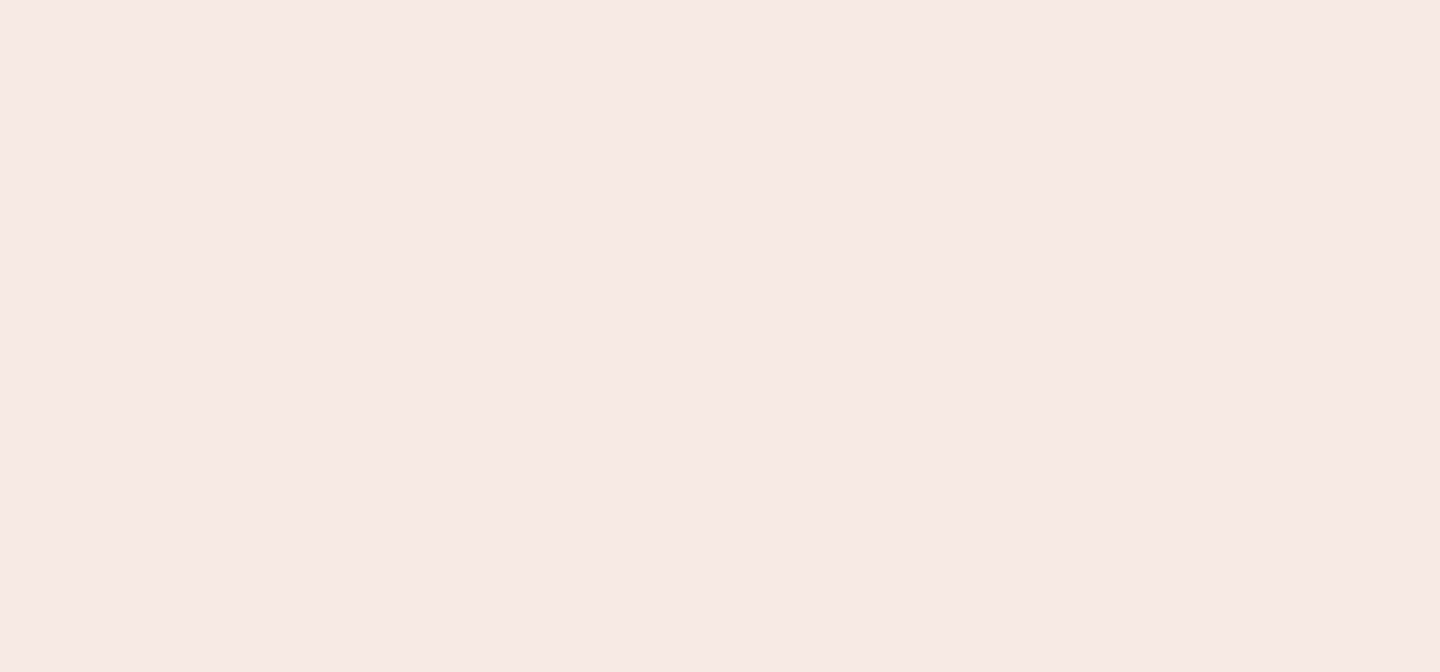 scroll, scrollTop: 0, scrollLeft: 0, axis: both 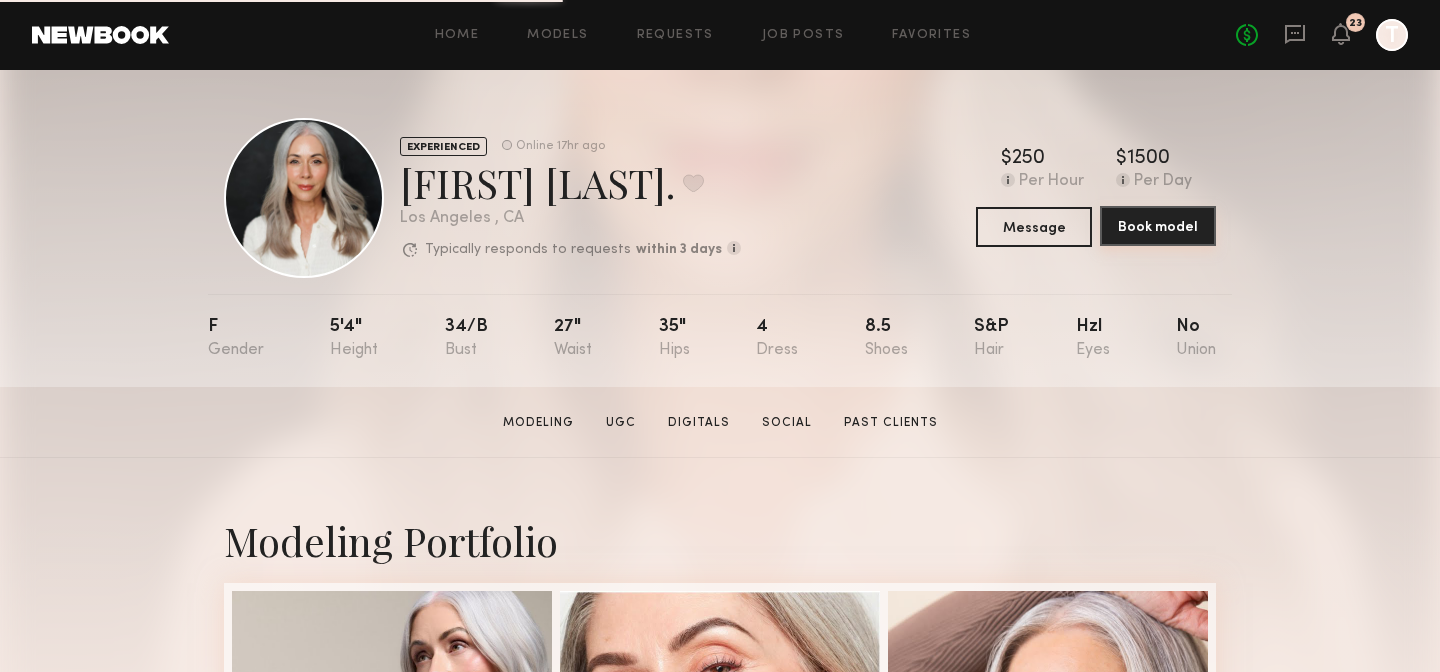 click on "Book model" 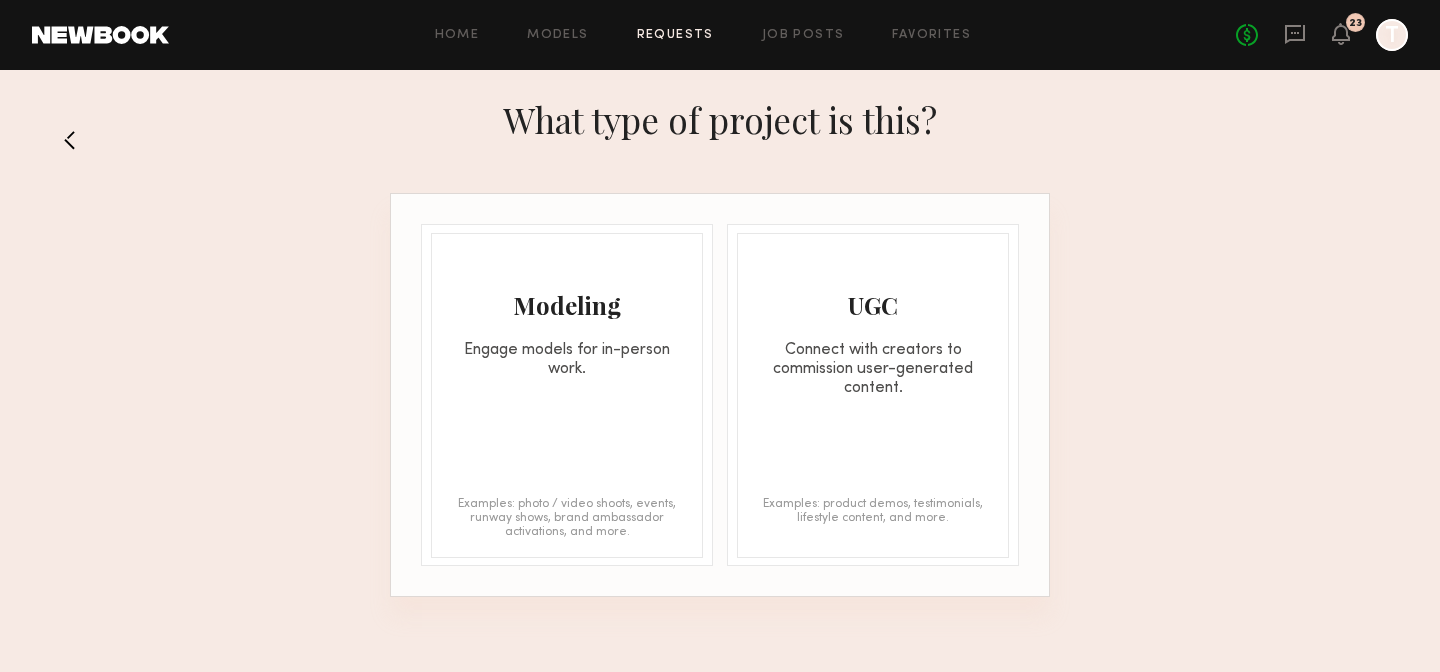 click on "UGC Connect with creators to commission user-generated content." 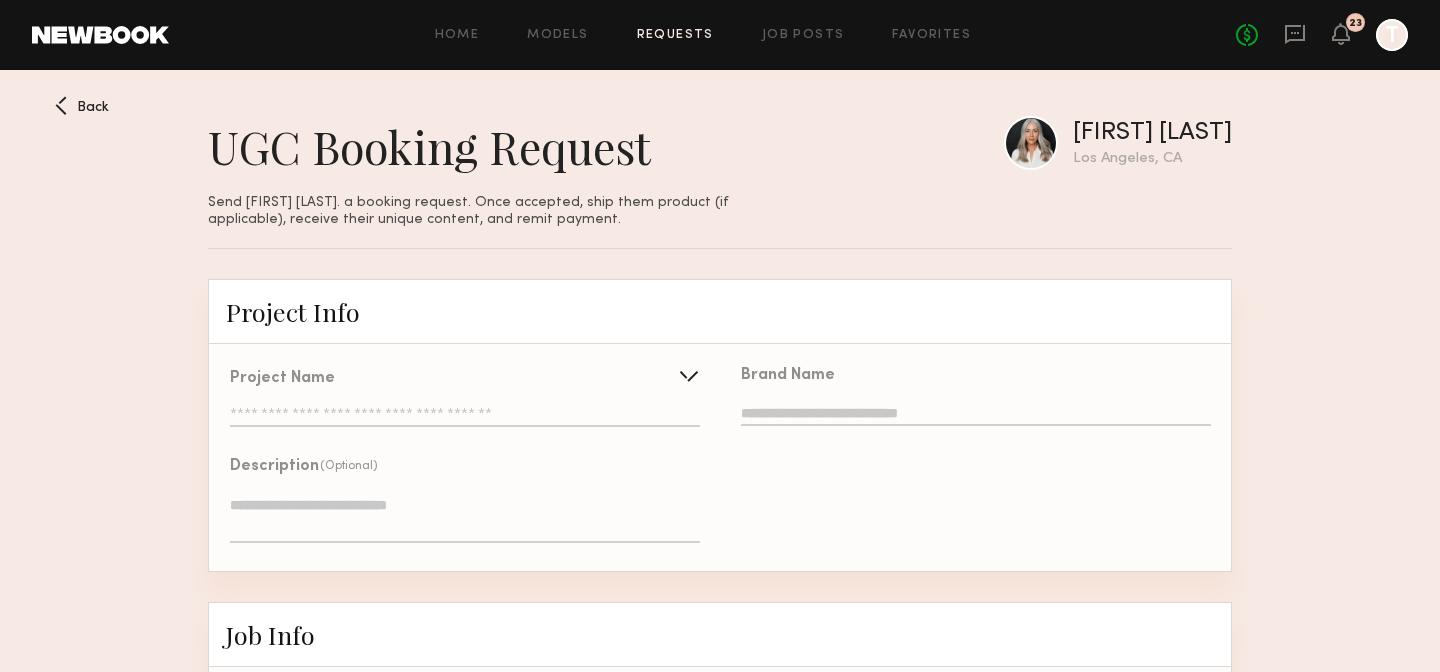 click 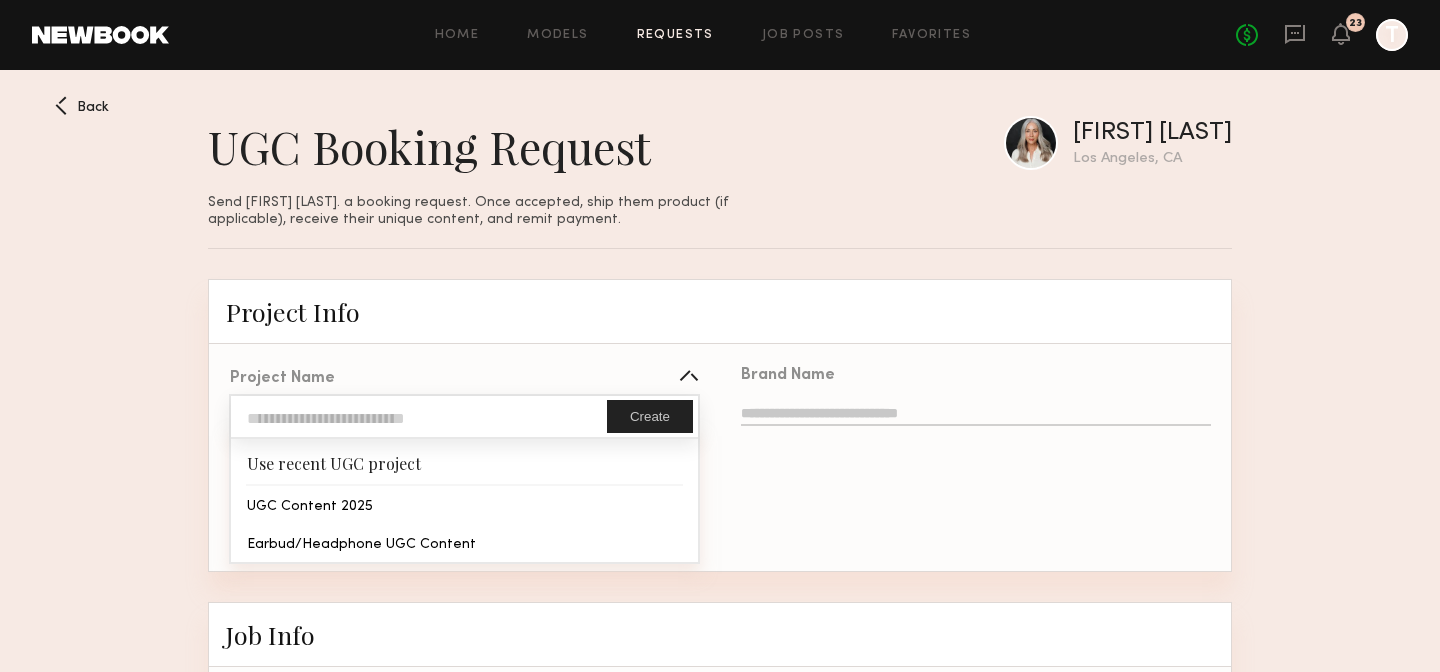 click 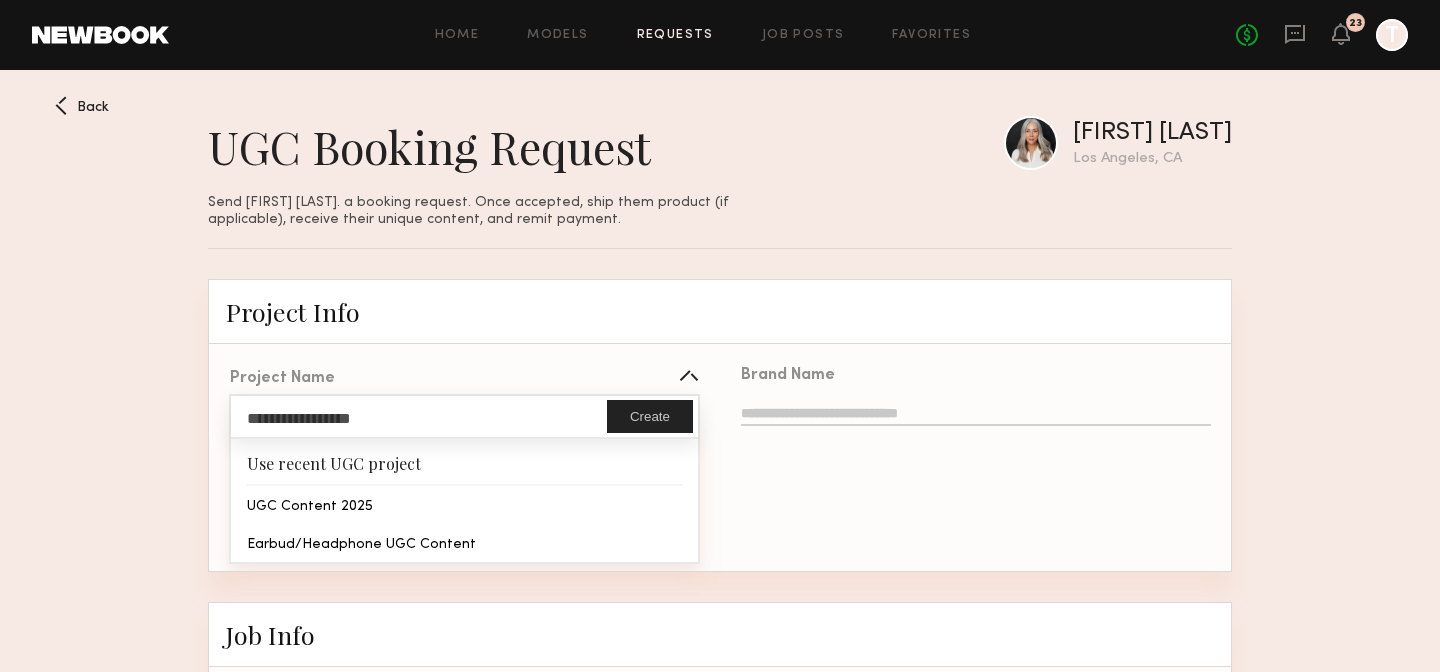 click on "**********" 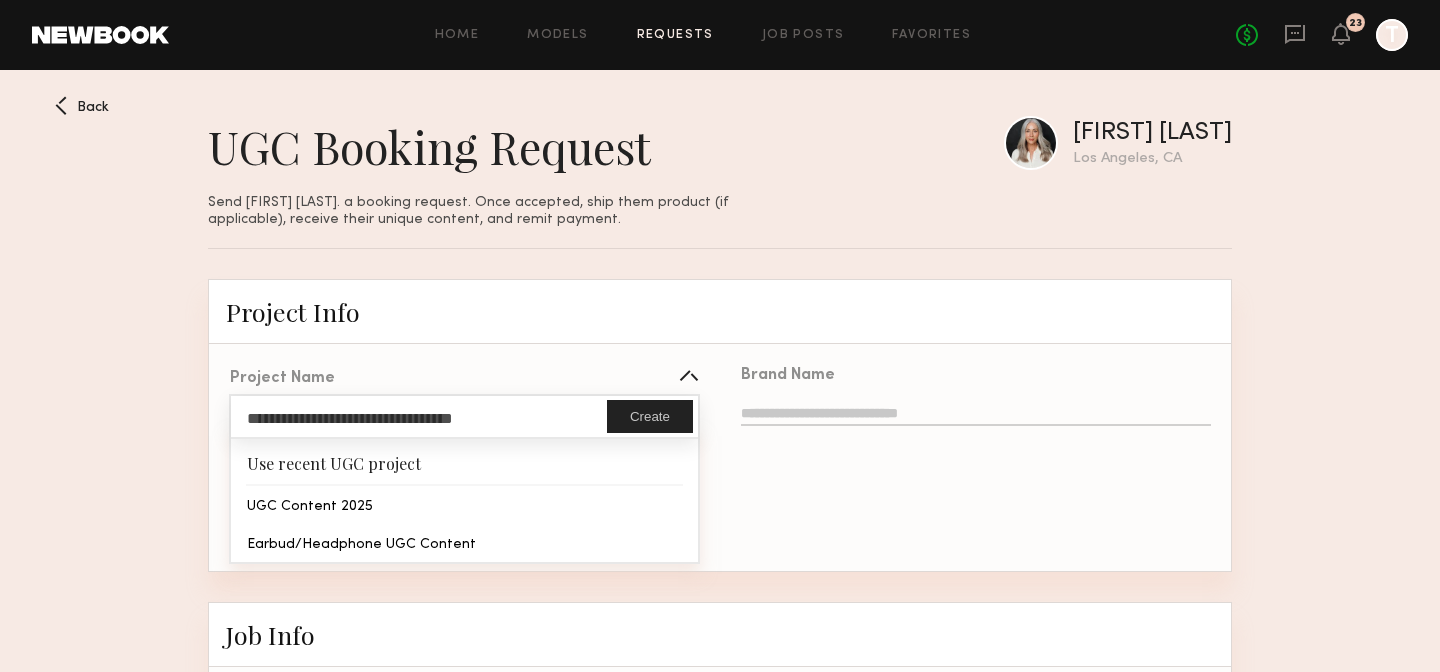 type on "**********" 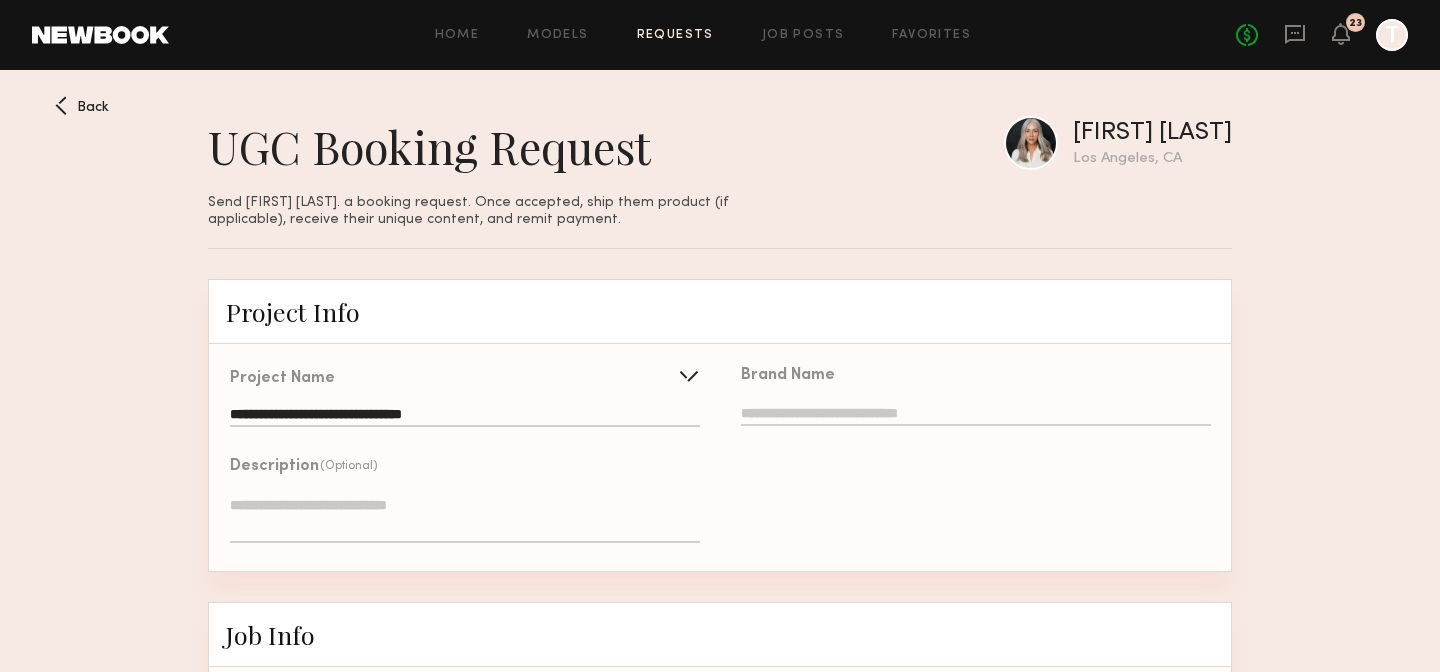 click 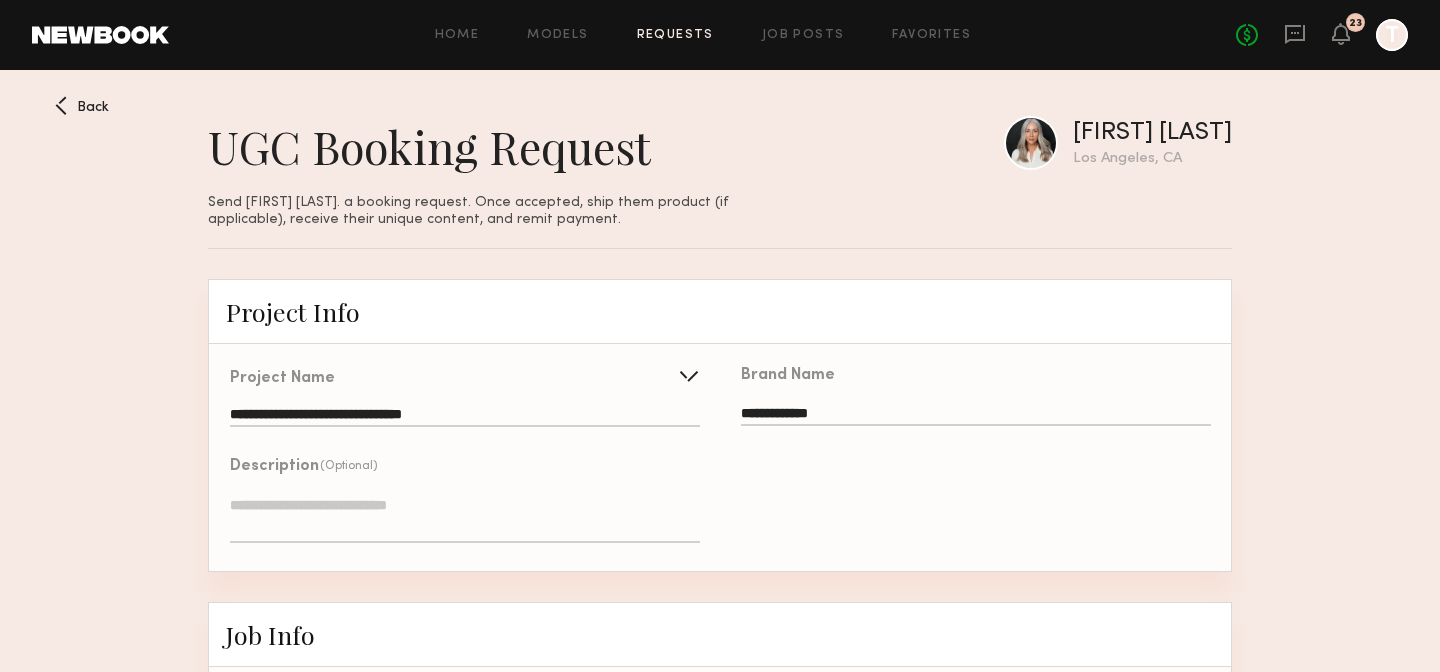 type on "**********" 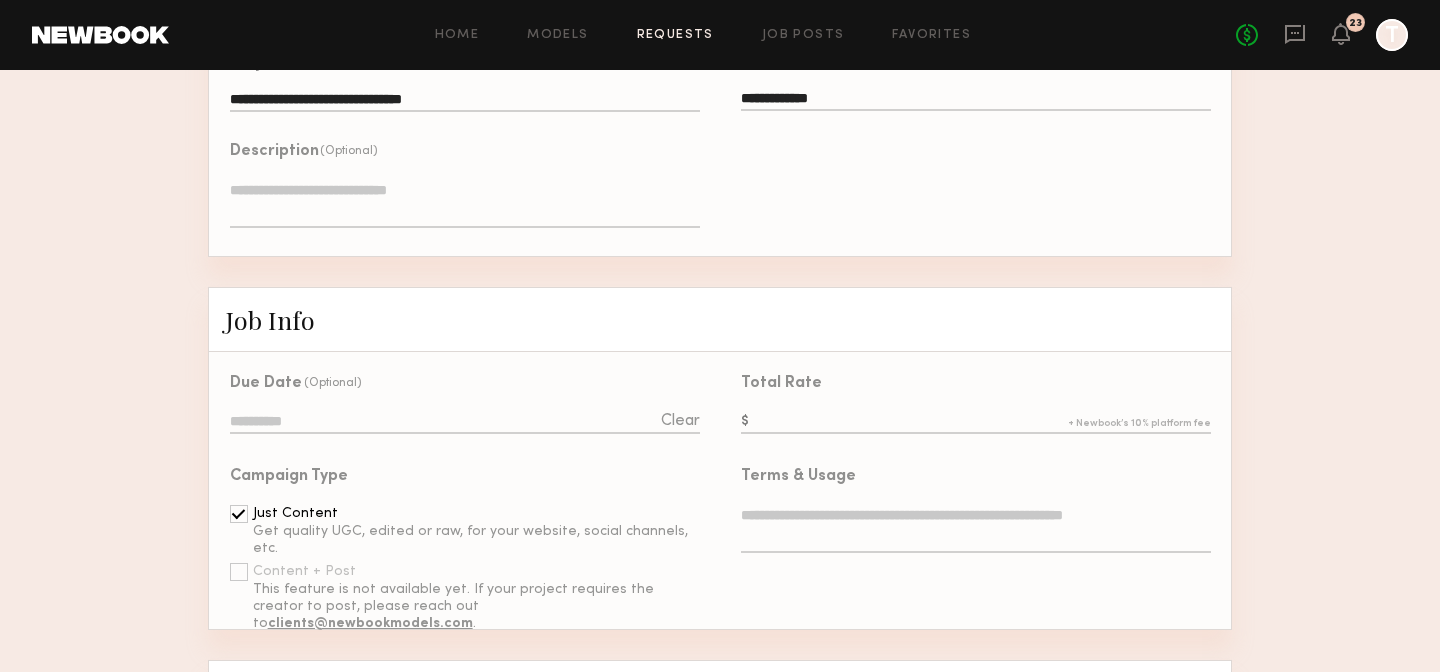 scroll, scrollTop: 306, scrollLeft: 0, axis: vertical 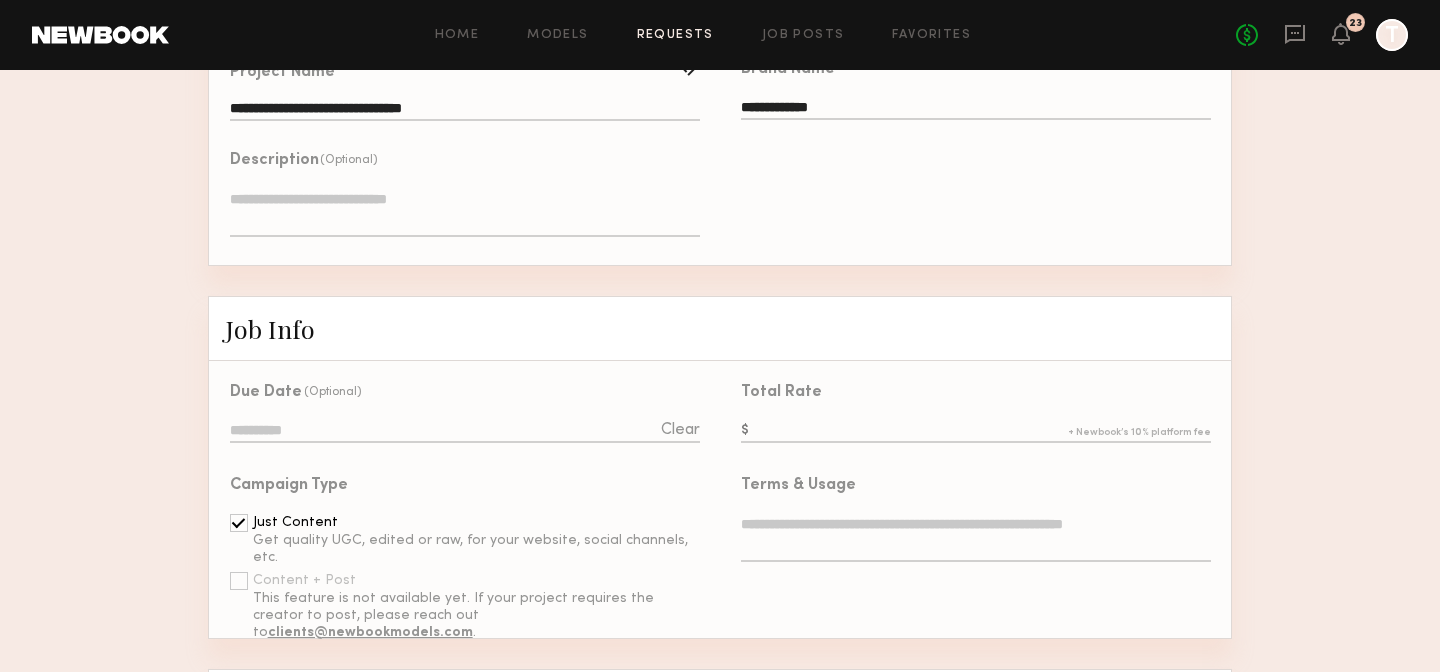 click 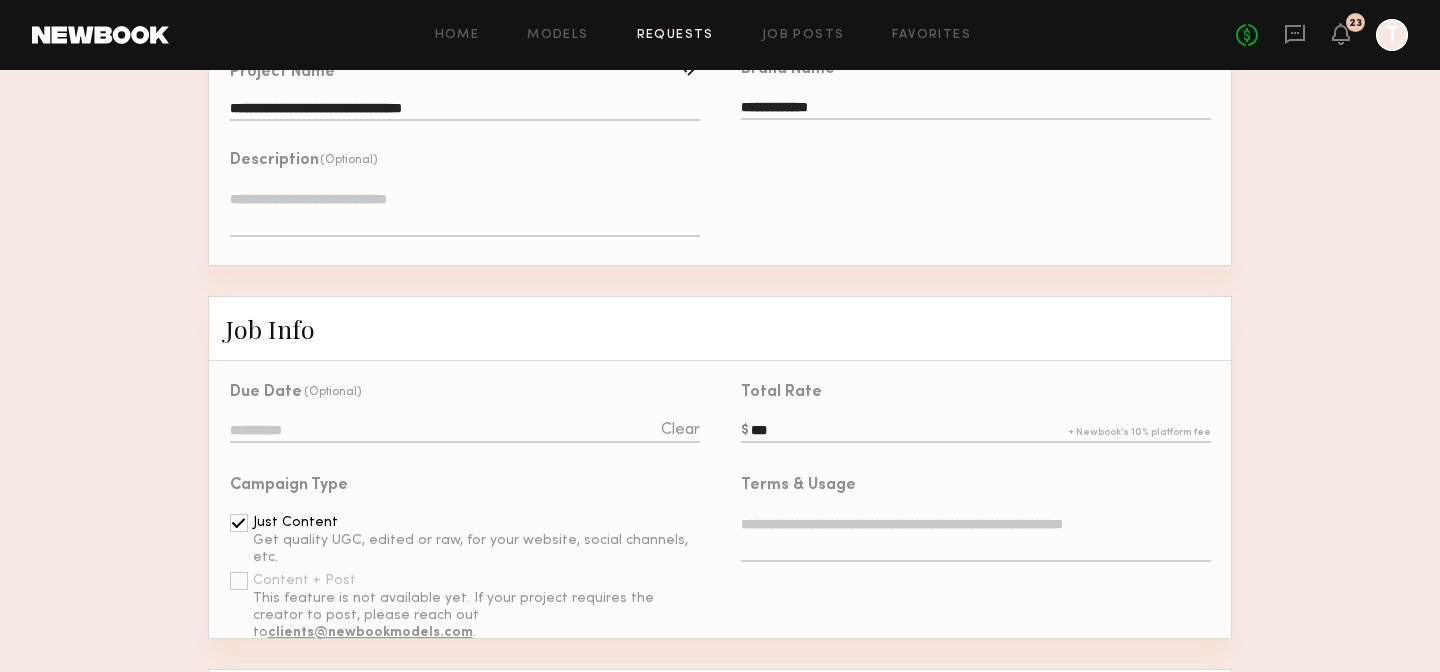 type on "***" 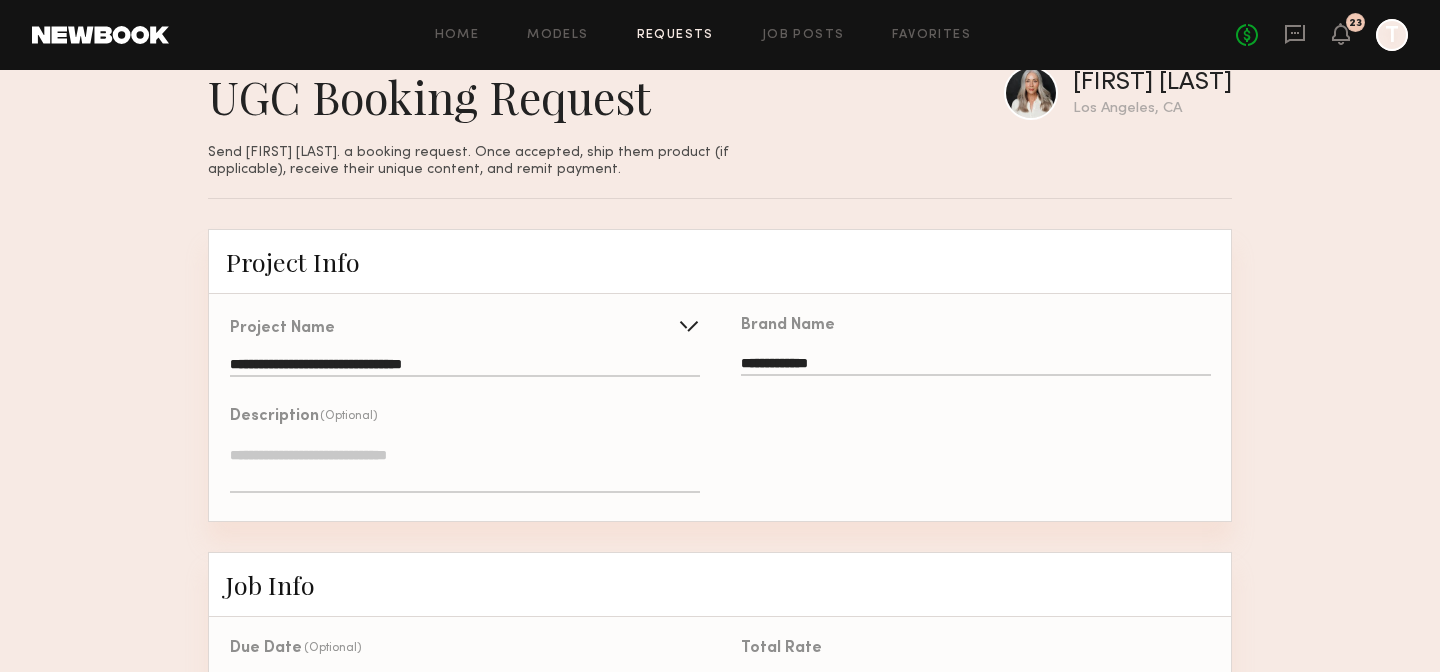 scroll, scrollTop: 47, scrollLeft: 0, axis: vertical 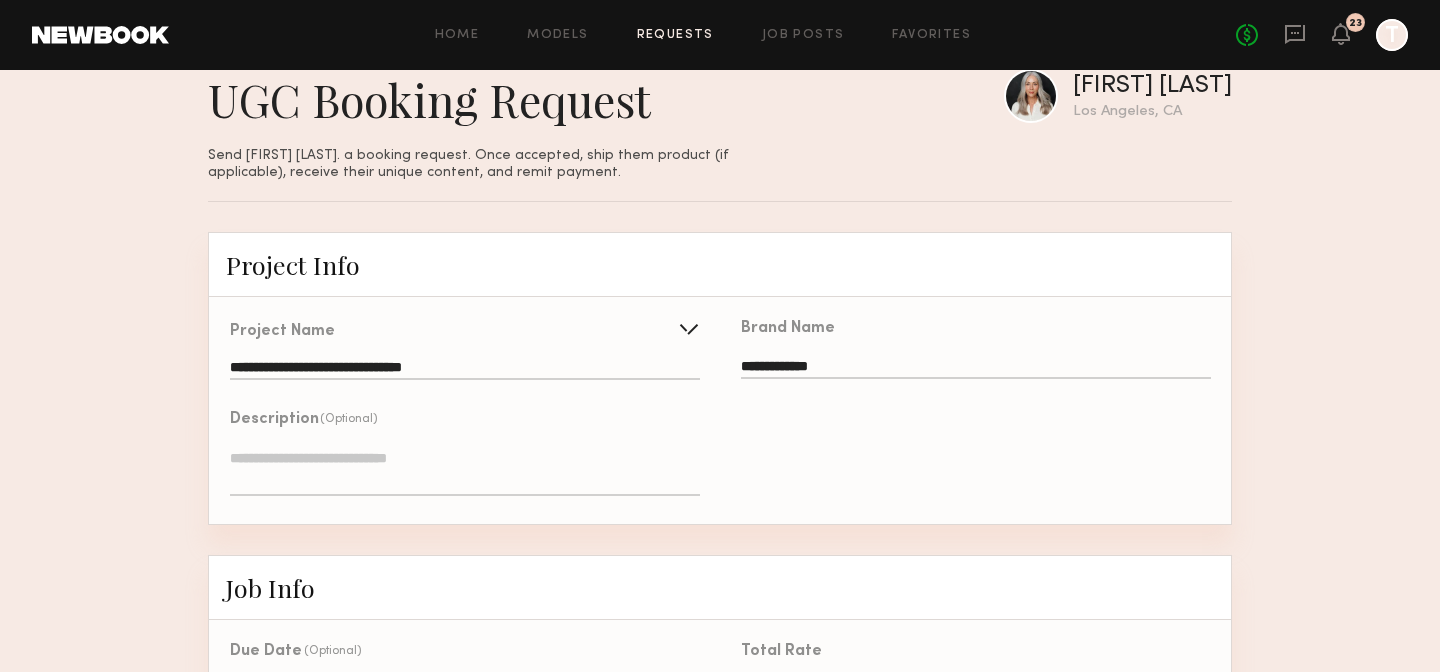 click 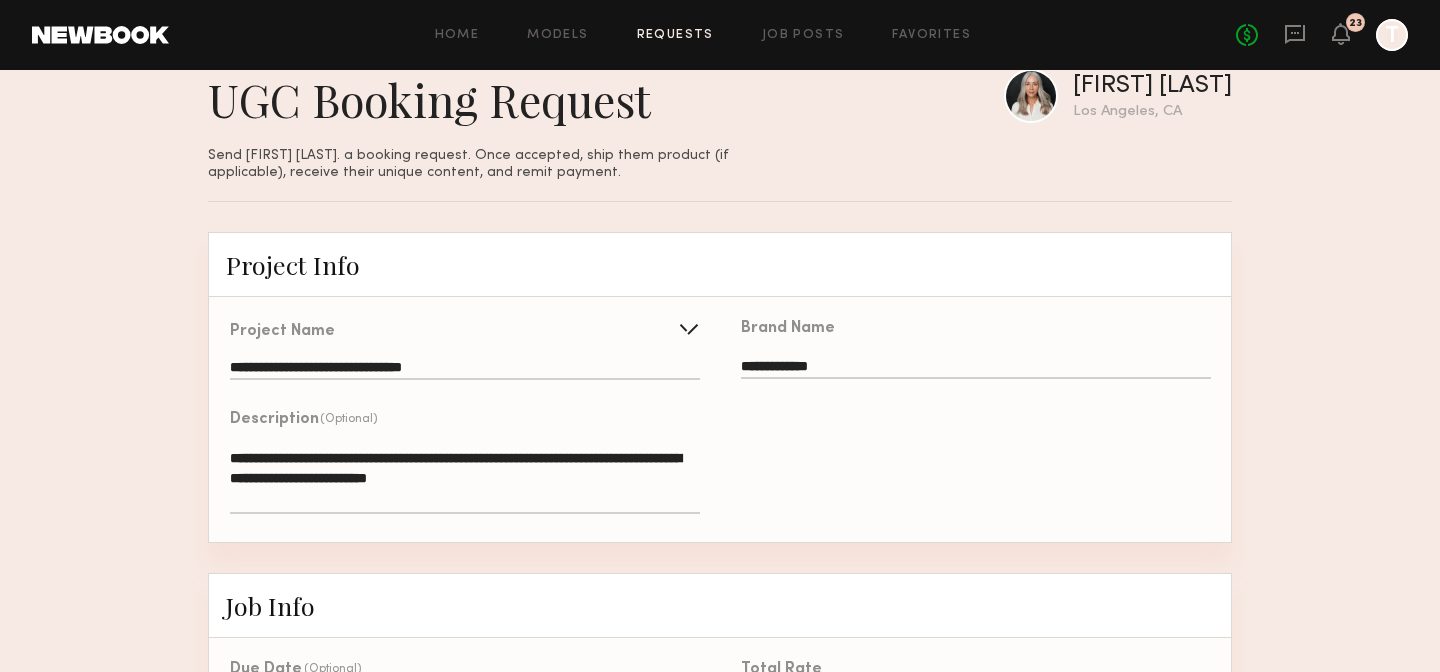 click on "**********" 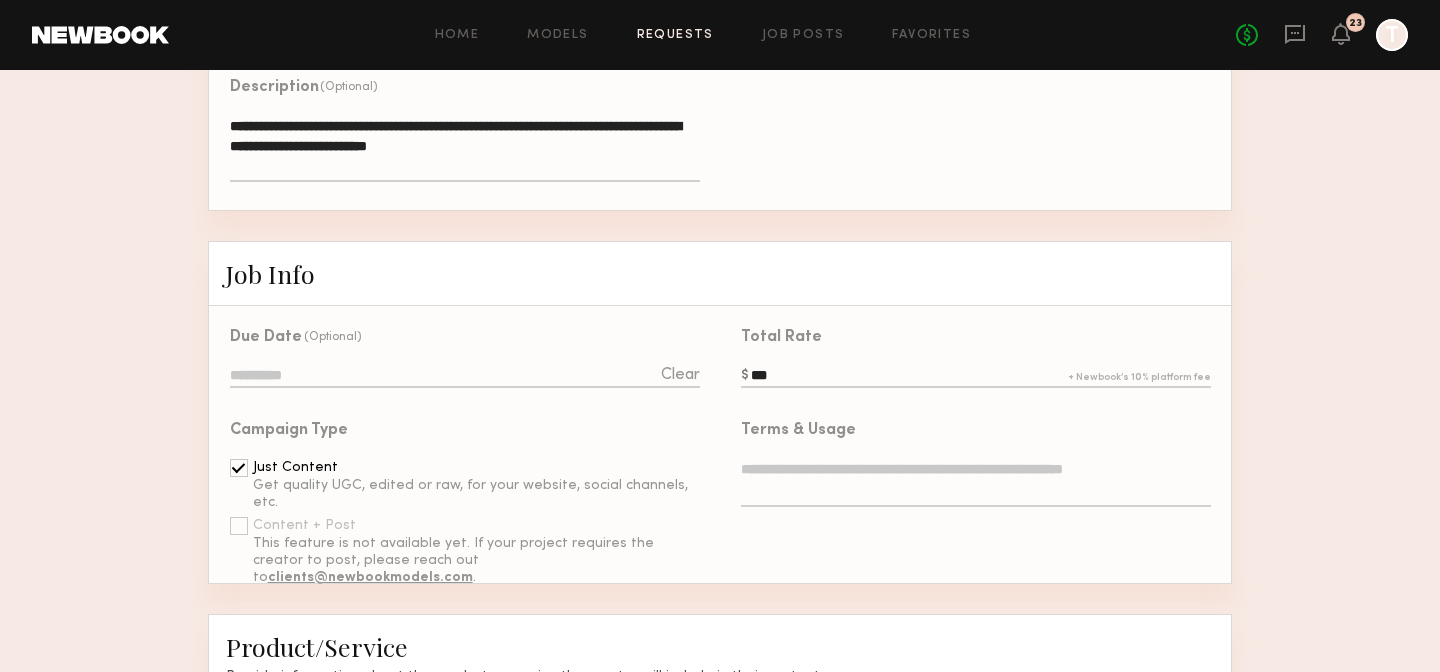 scroll, scrollTop: 390, scrollLeft: 0, axis: vertical 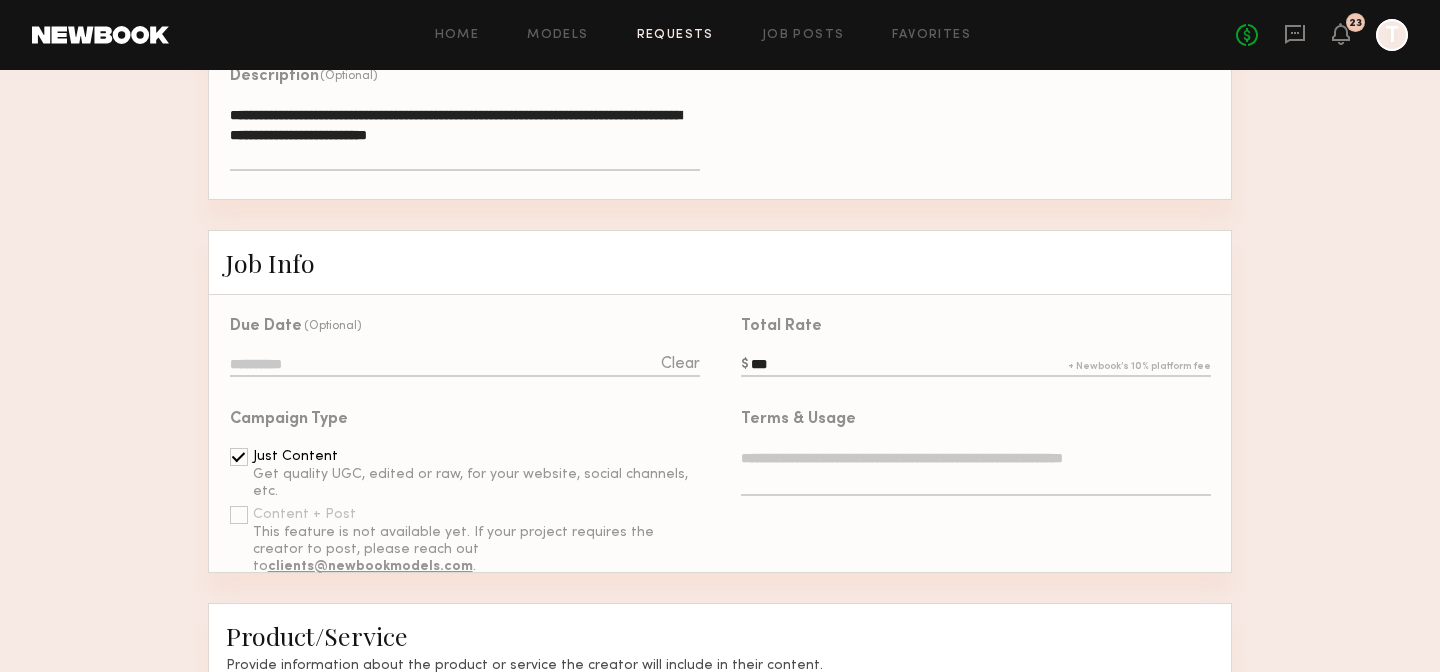 click 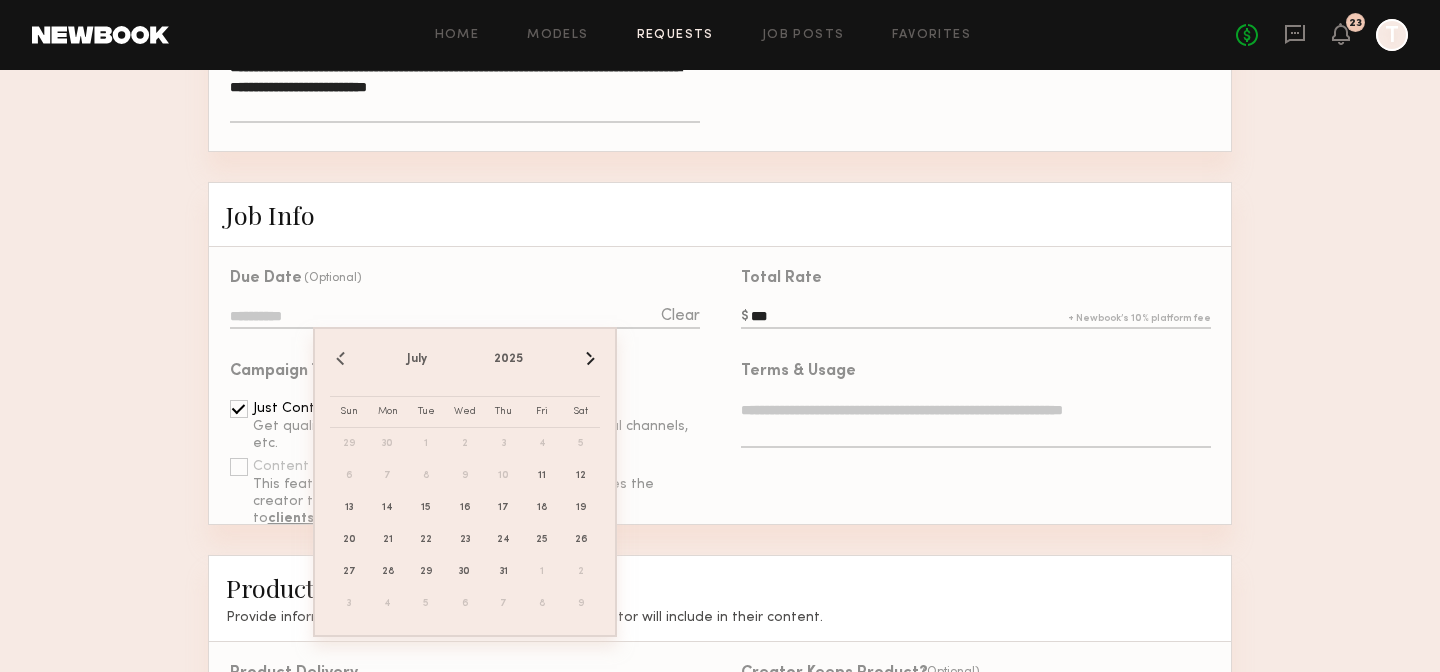 scroll, scrollTop: 442, scrollLeft: 0, axis: vertical 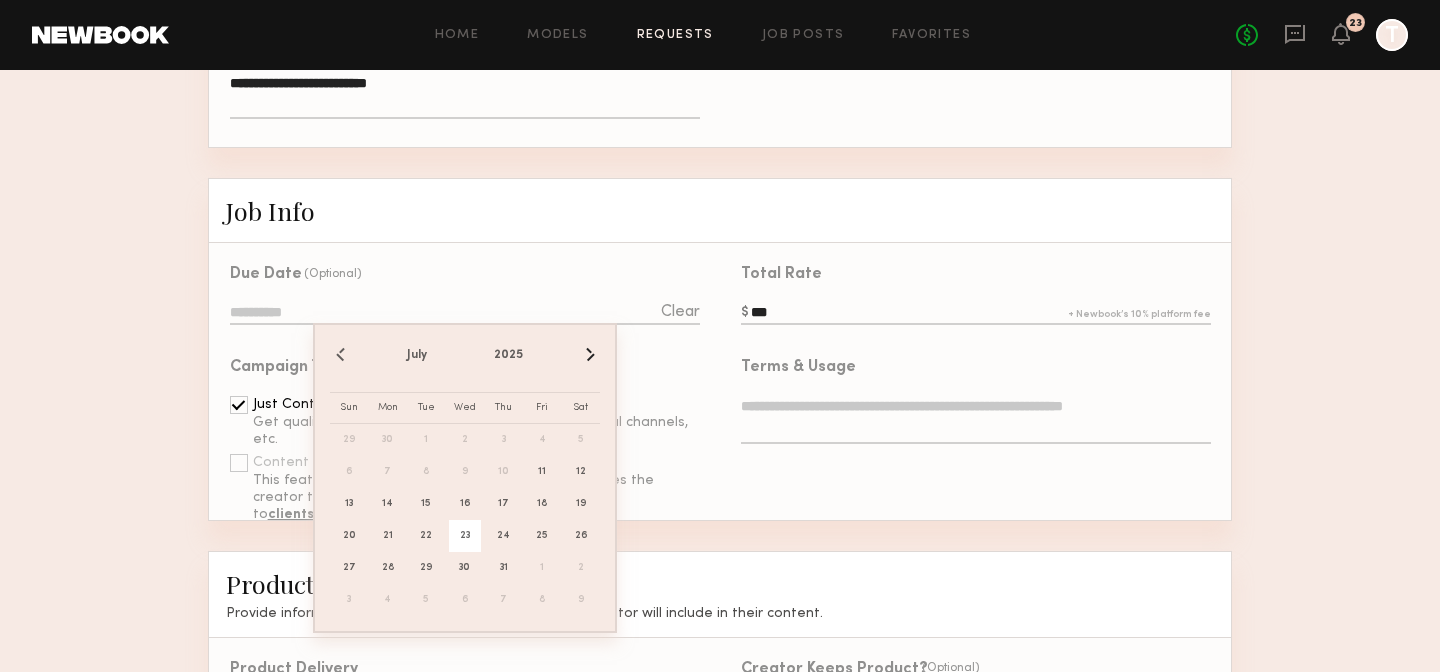 click on "23" 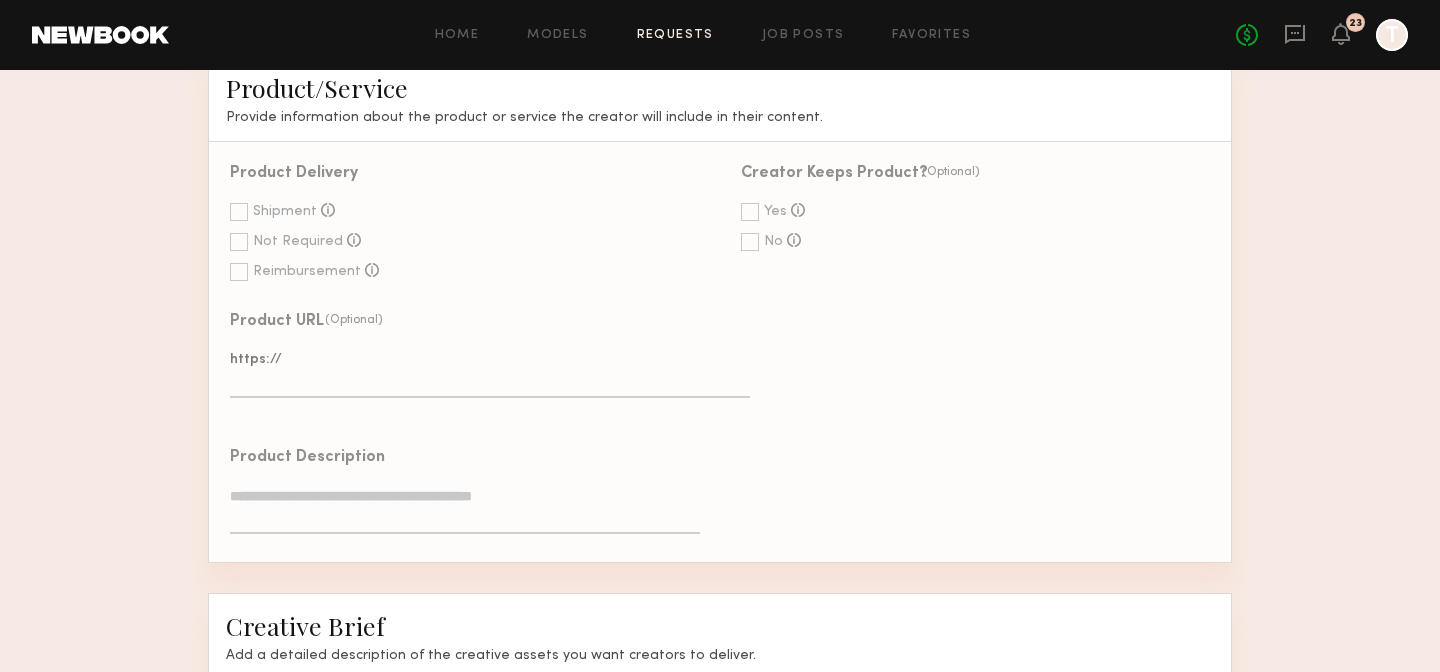 scroll, scrollTop: 942, scrollLeft: 0, axis: vertical 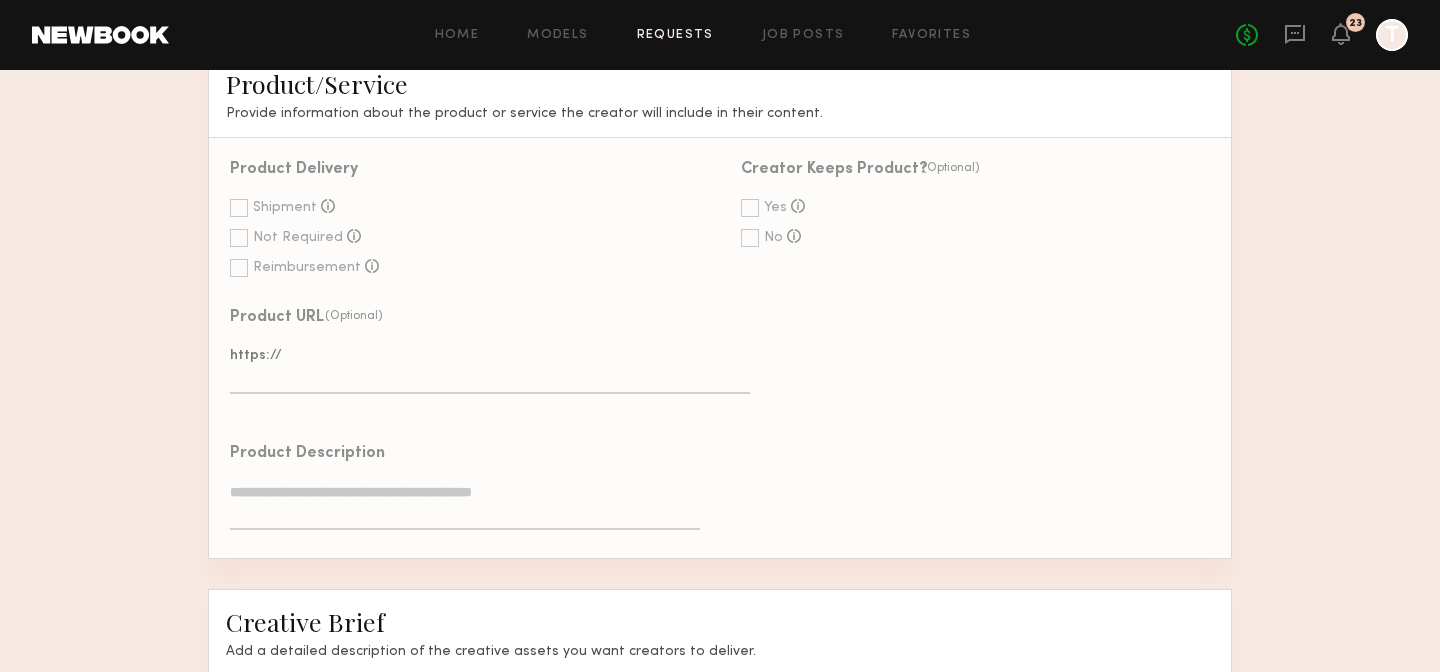 click 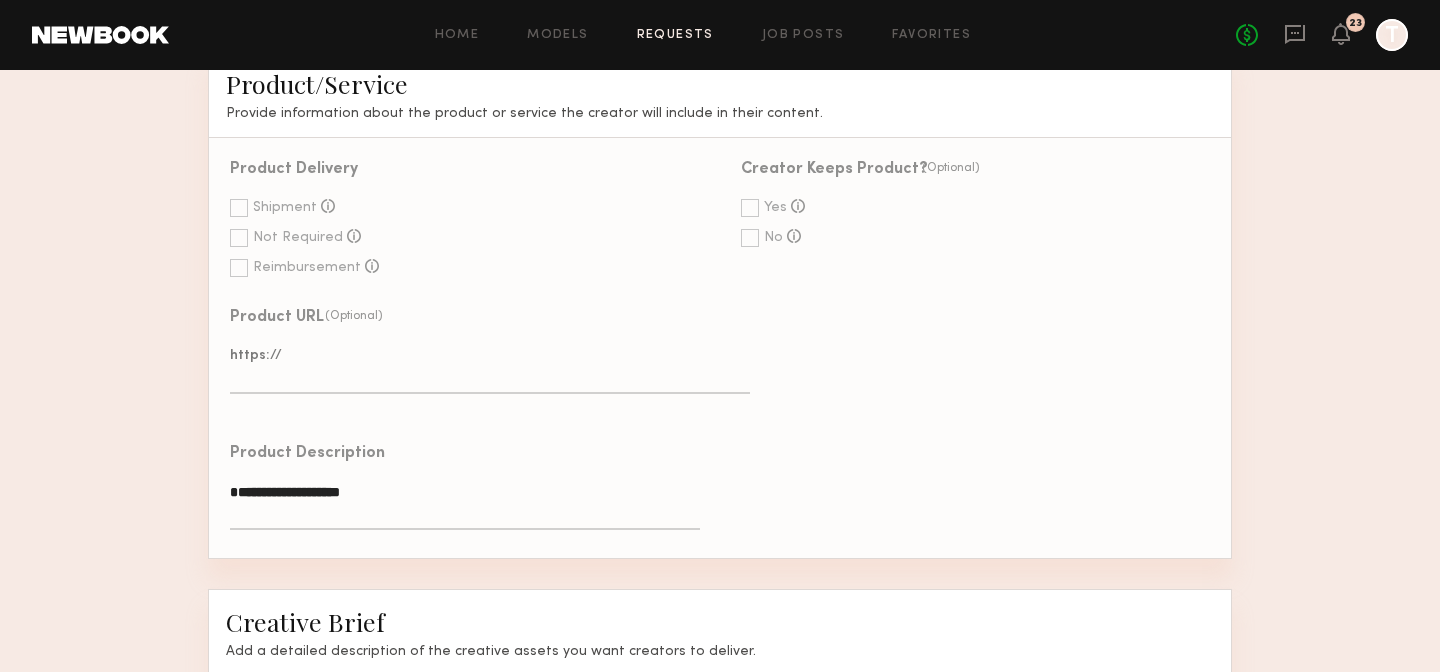 click on "**********" 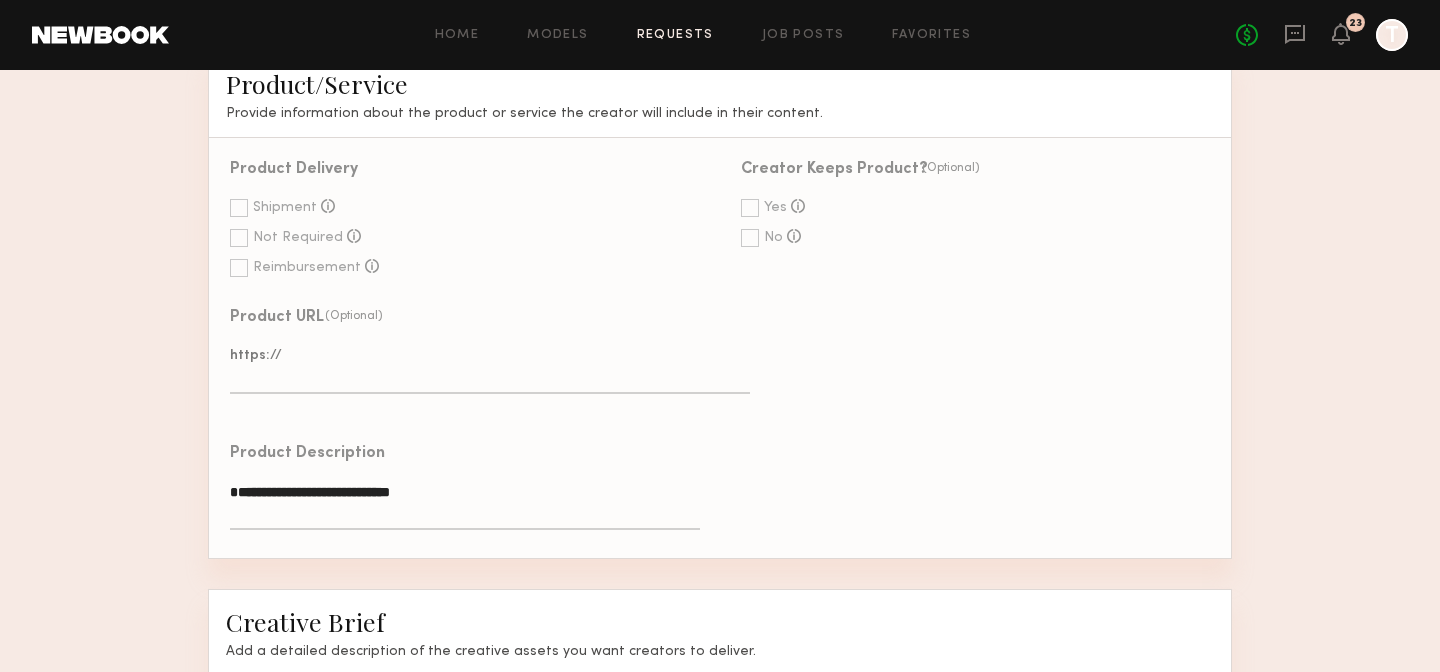 click on "**********" 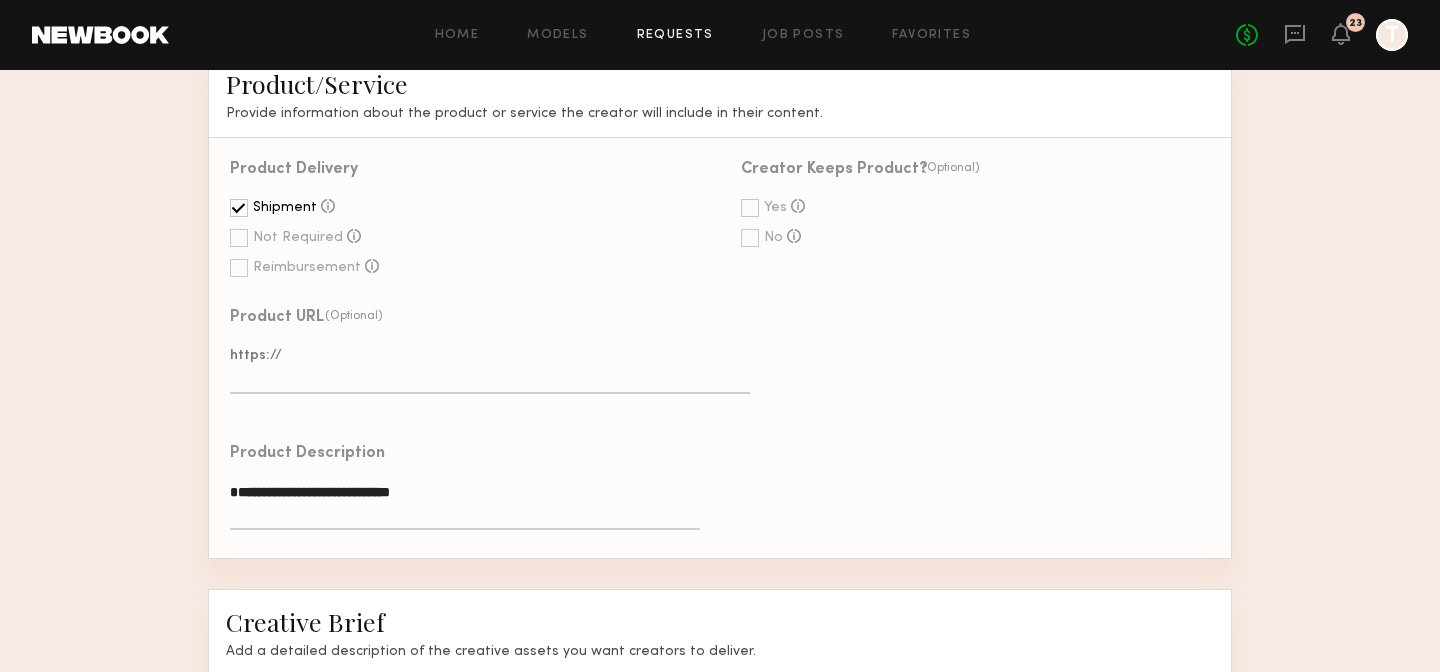 click 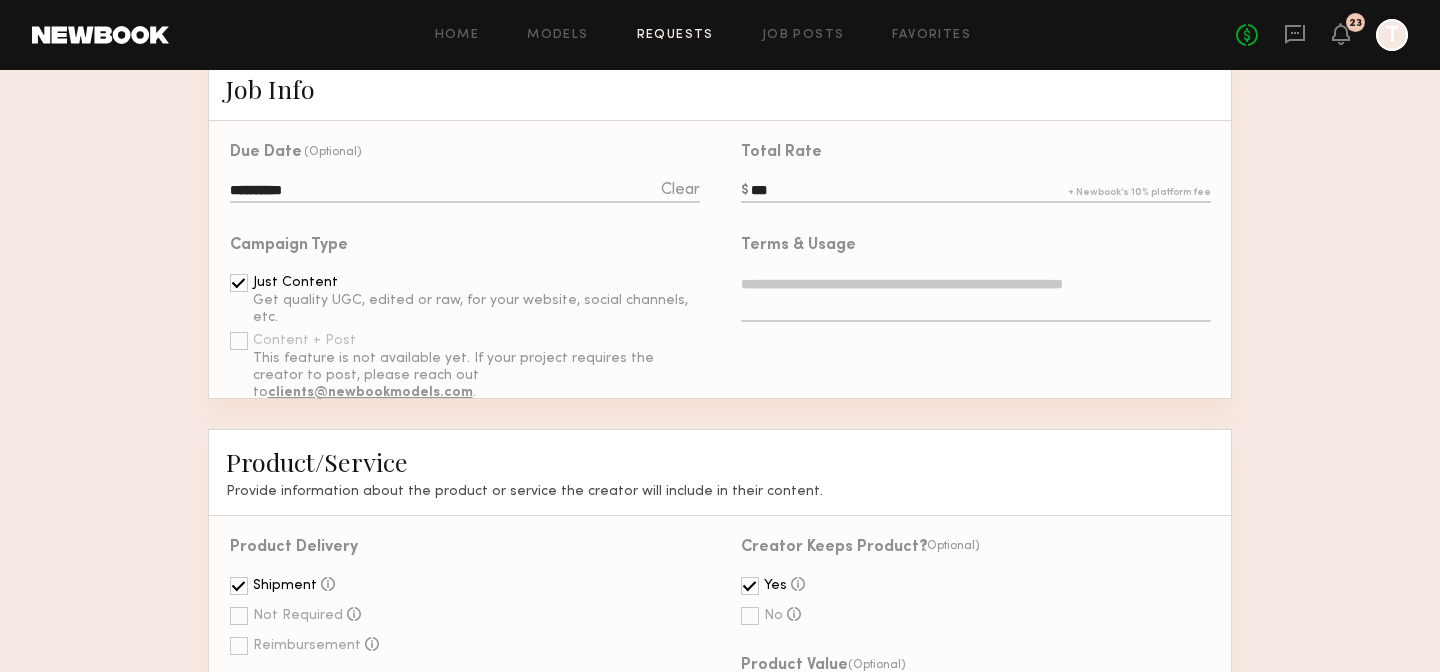 scroll, scrollTop: 537, scrollLeft: 0, axis: vertical 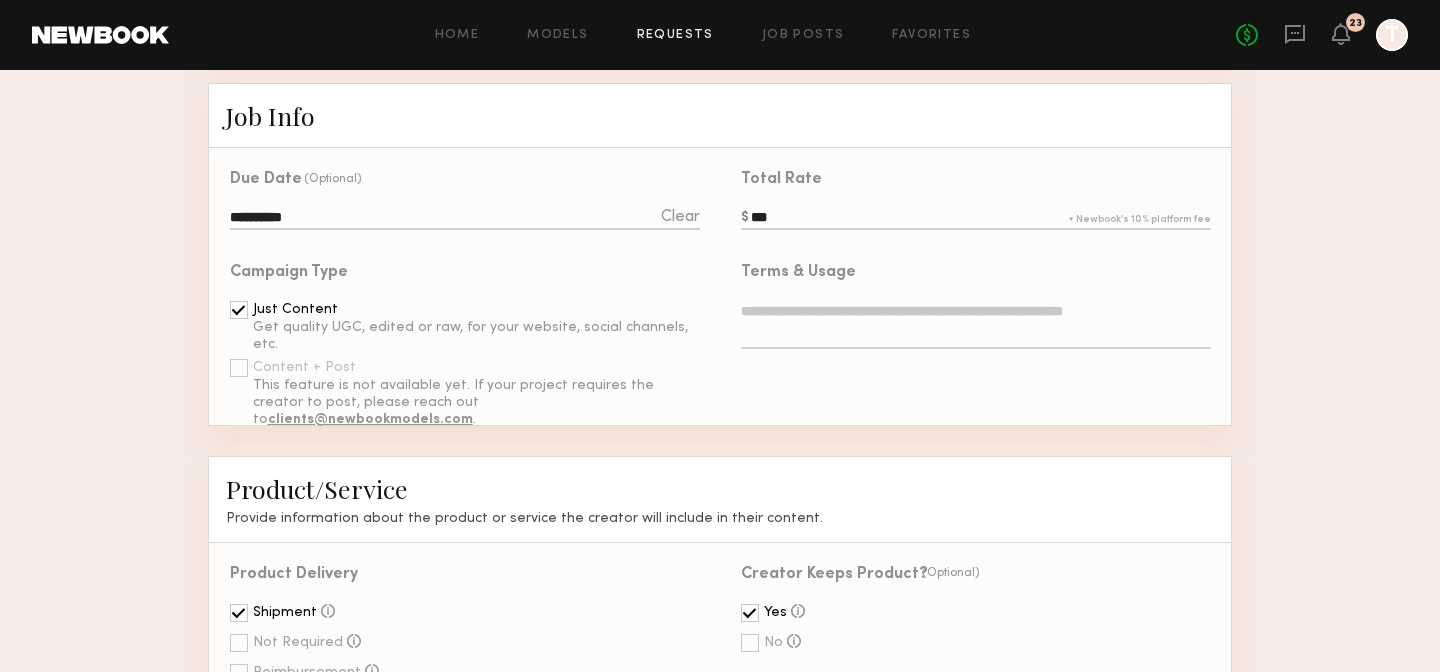click 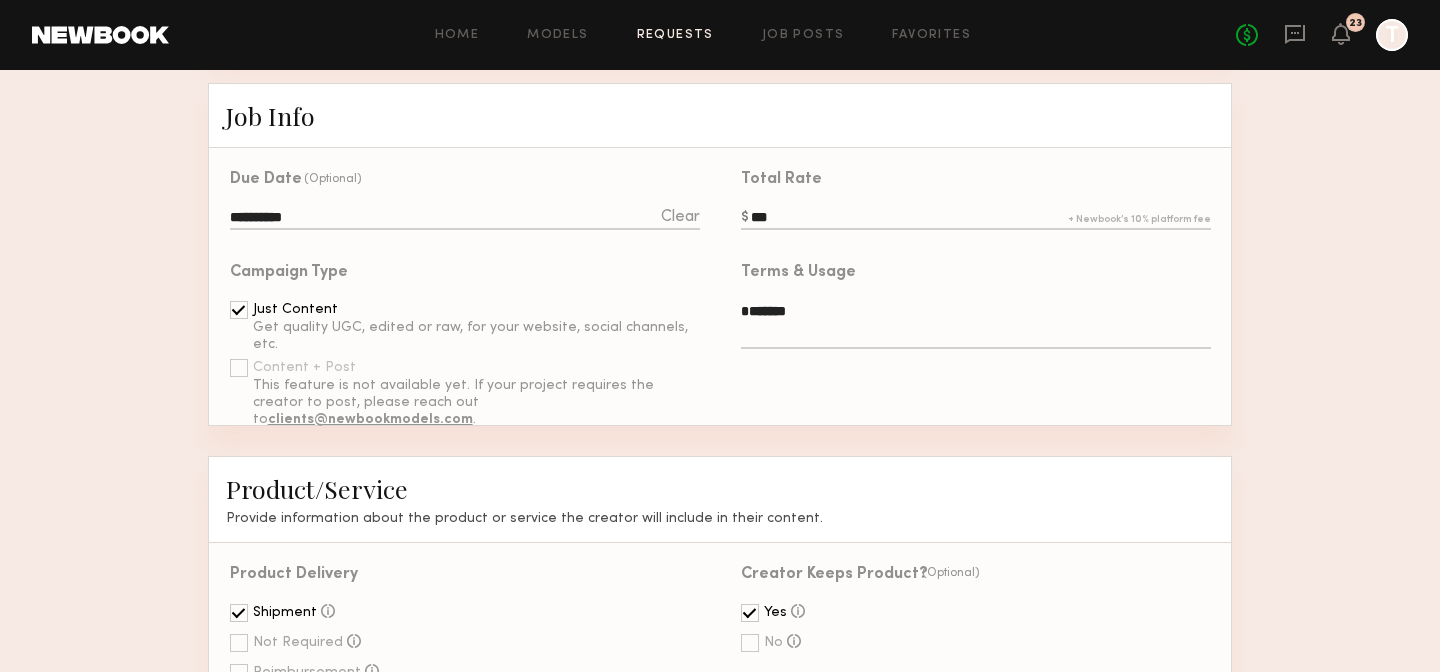 click on "******" 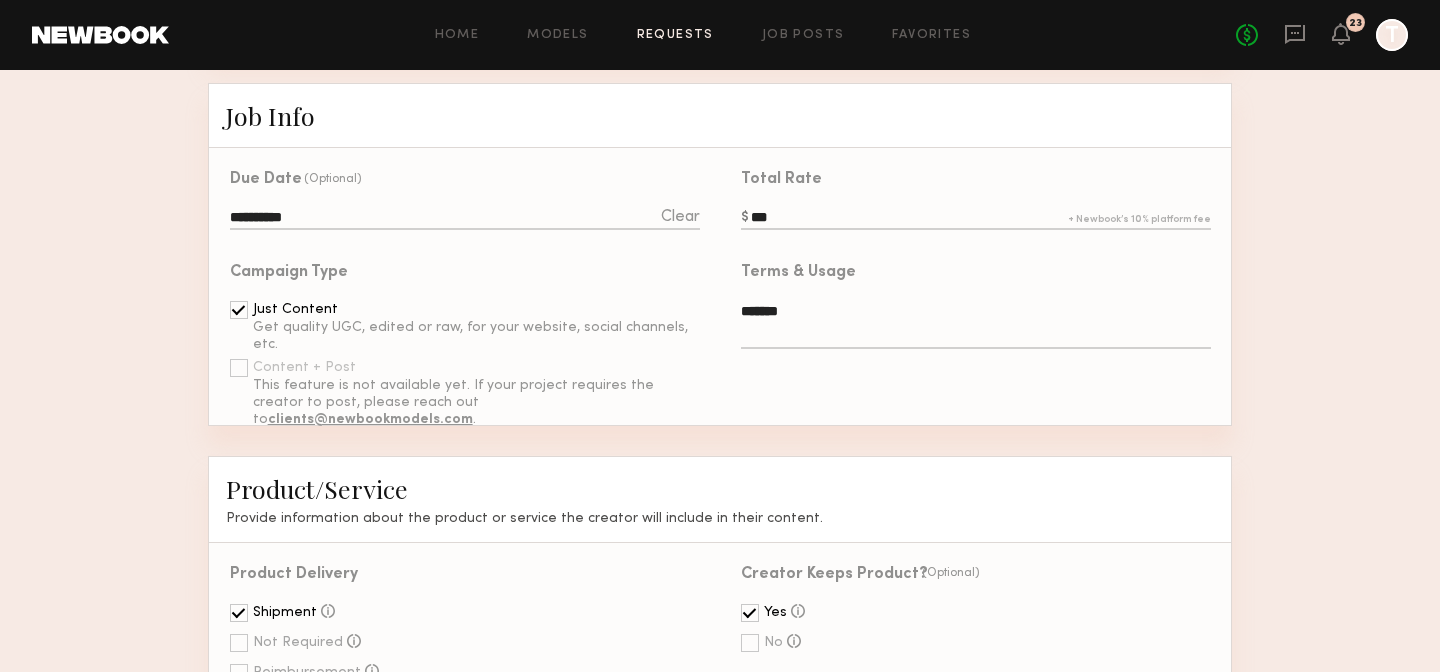 click on "******" 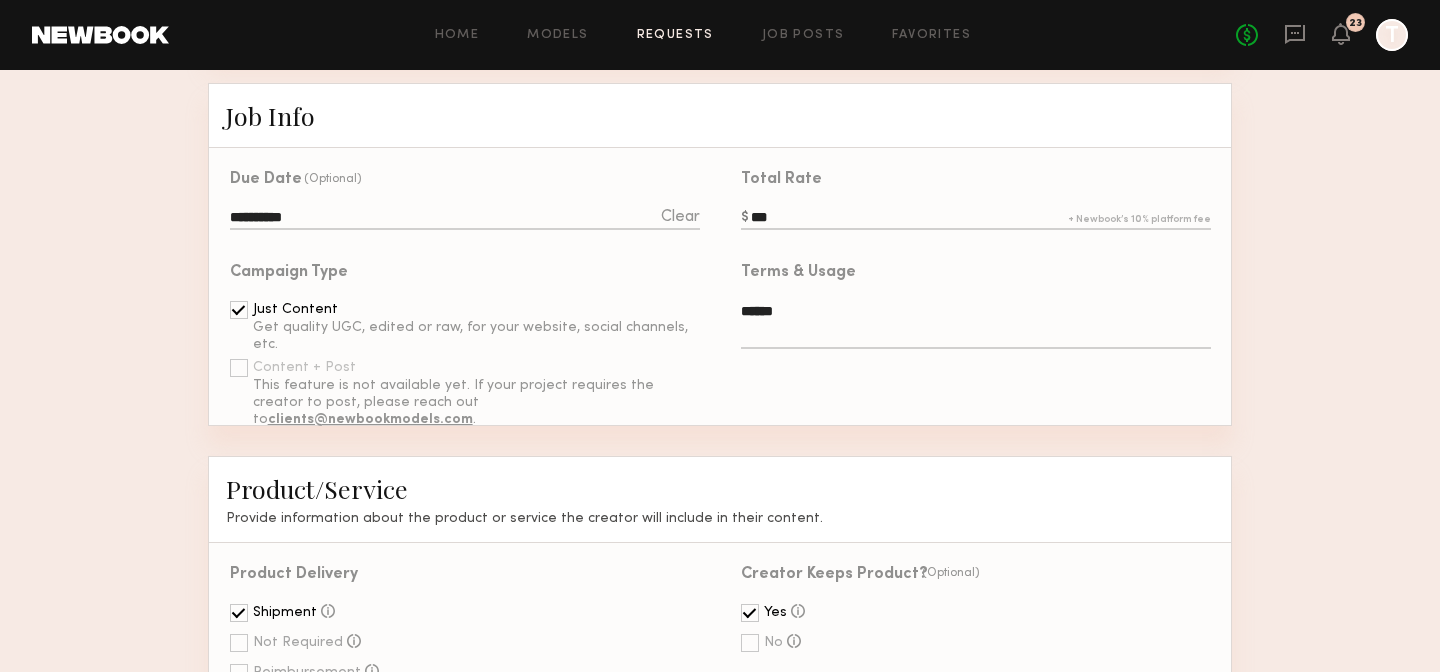 type on "******" 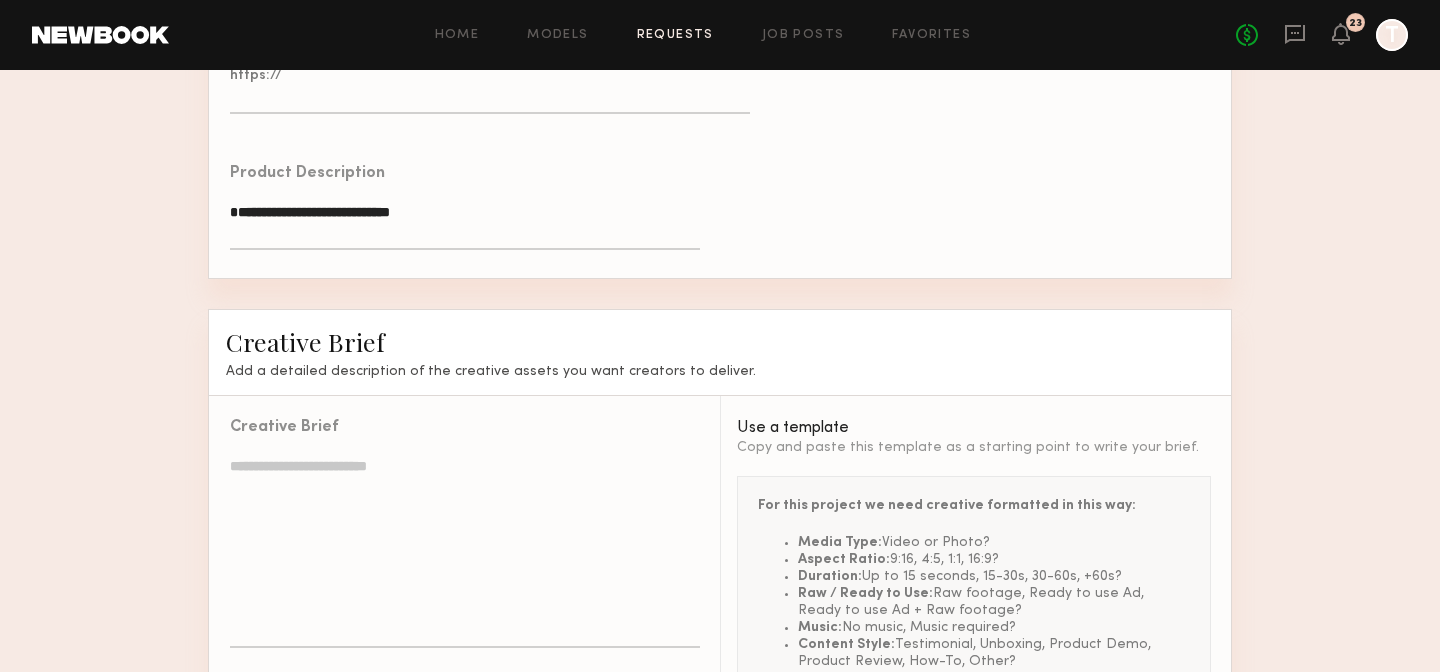 scroll, scrollTop: 1243, scrollLeft: 0, axis: vertical 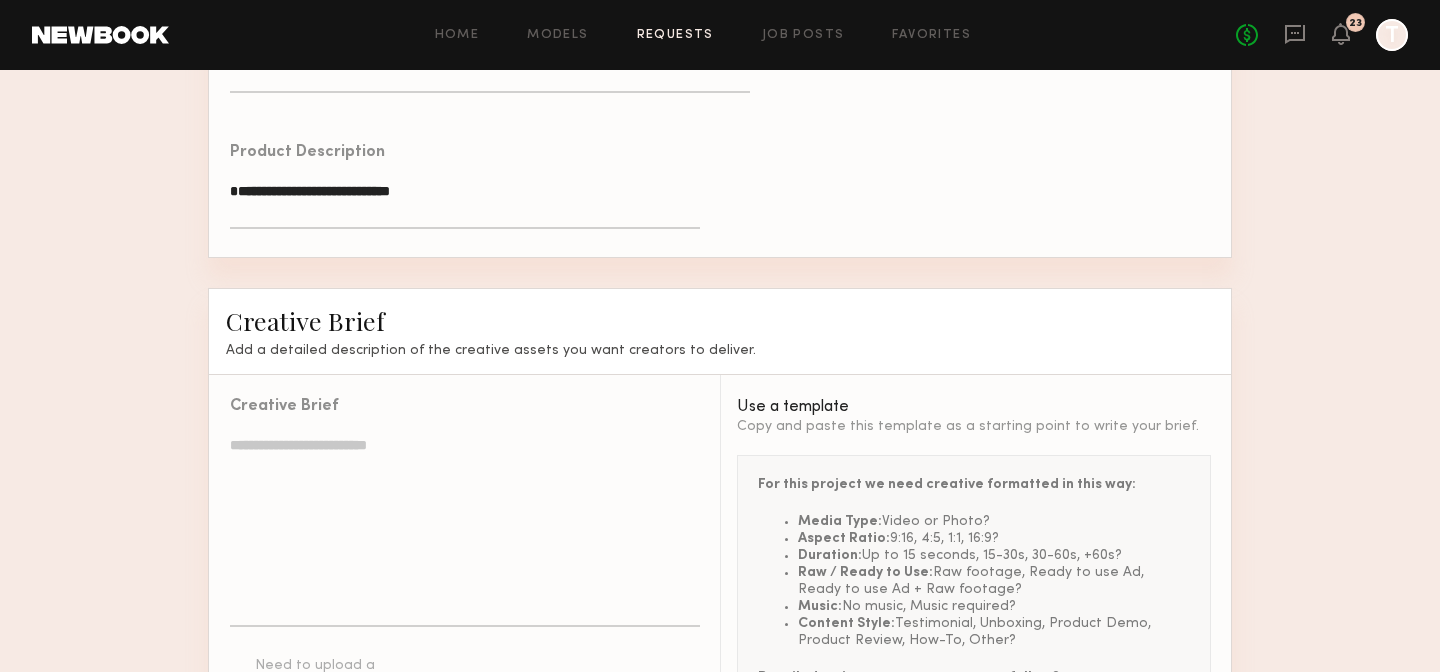 click 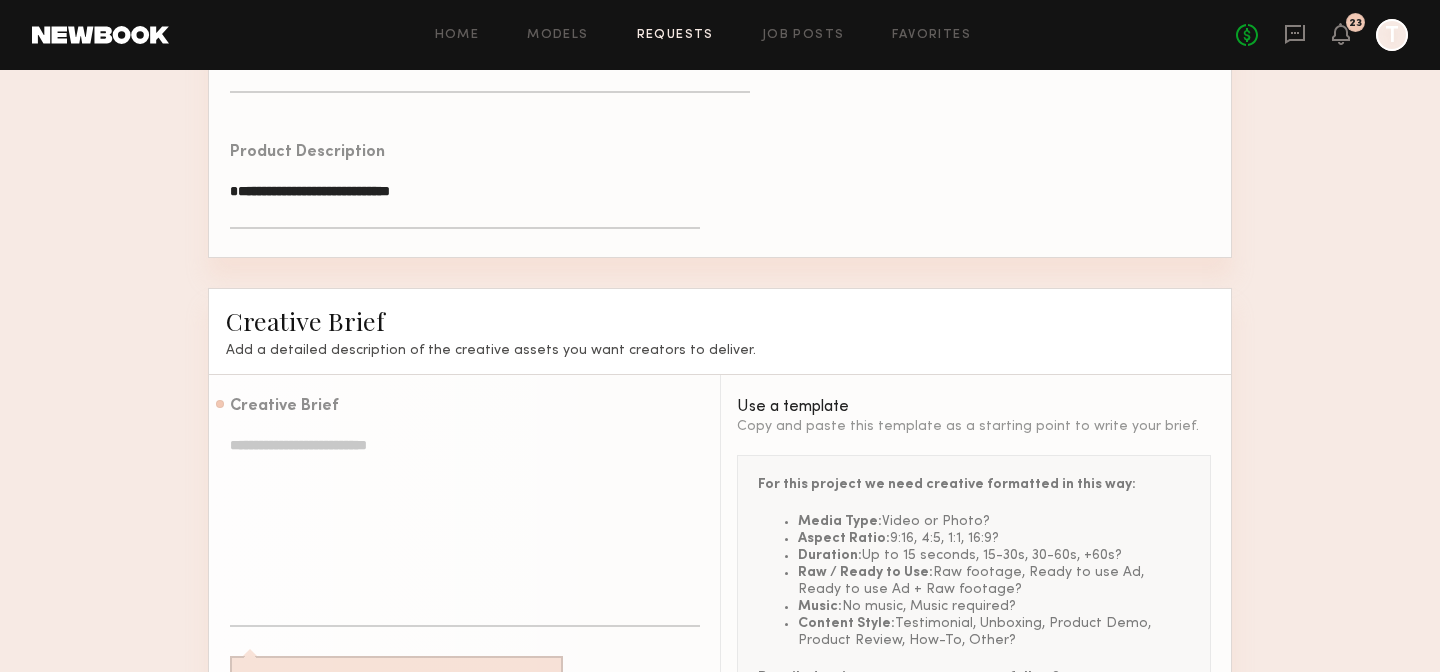 paste on "**********" 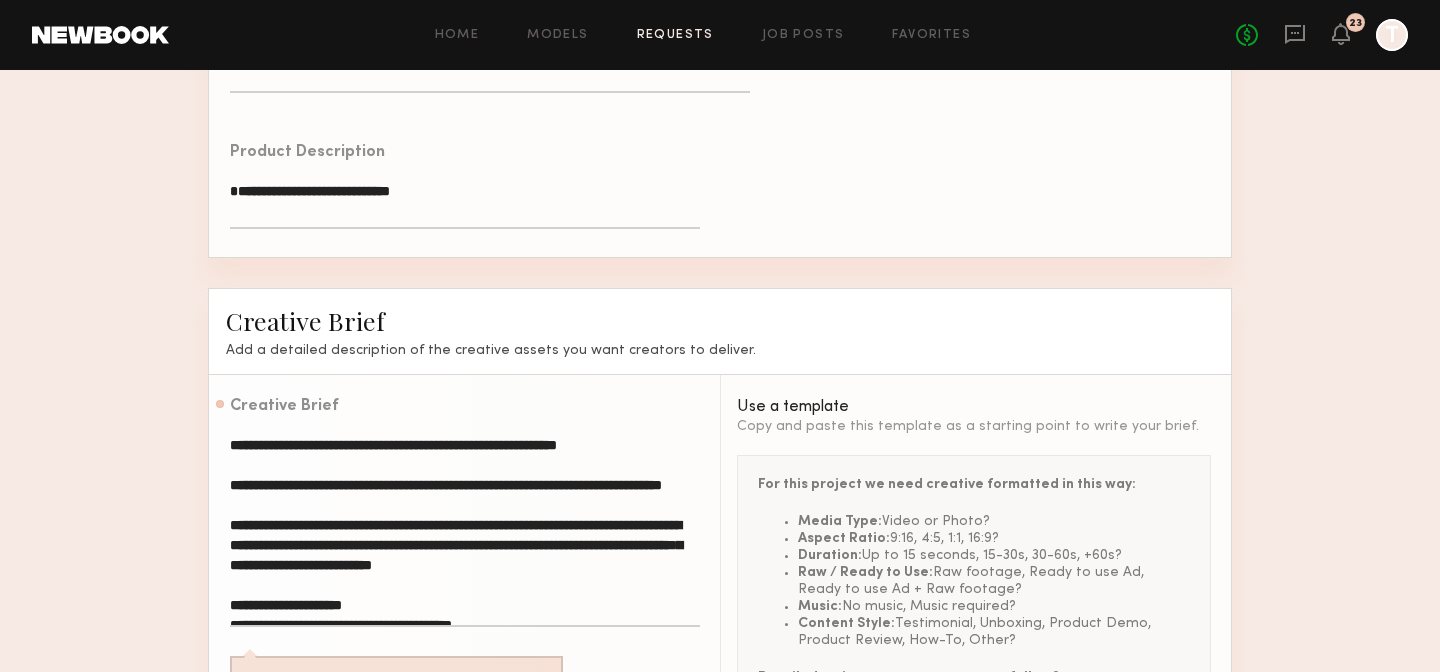 scroll, scrollTop: 53, scrollLeft: 0, axis: vertical 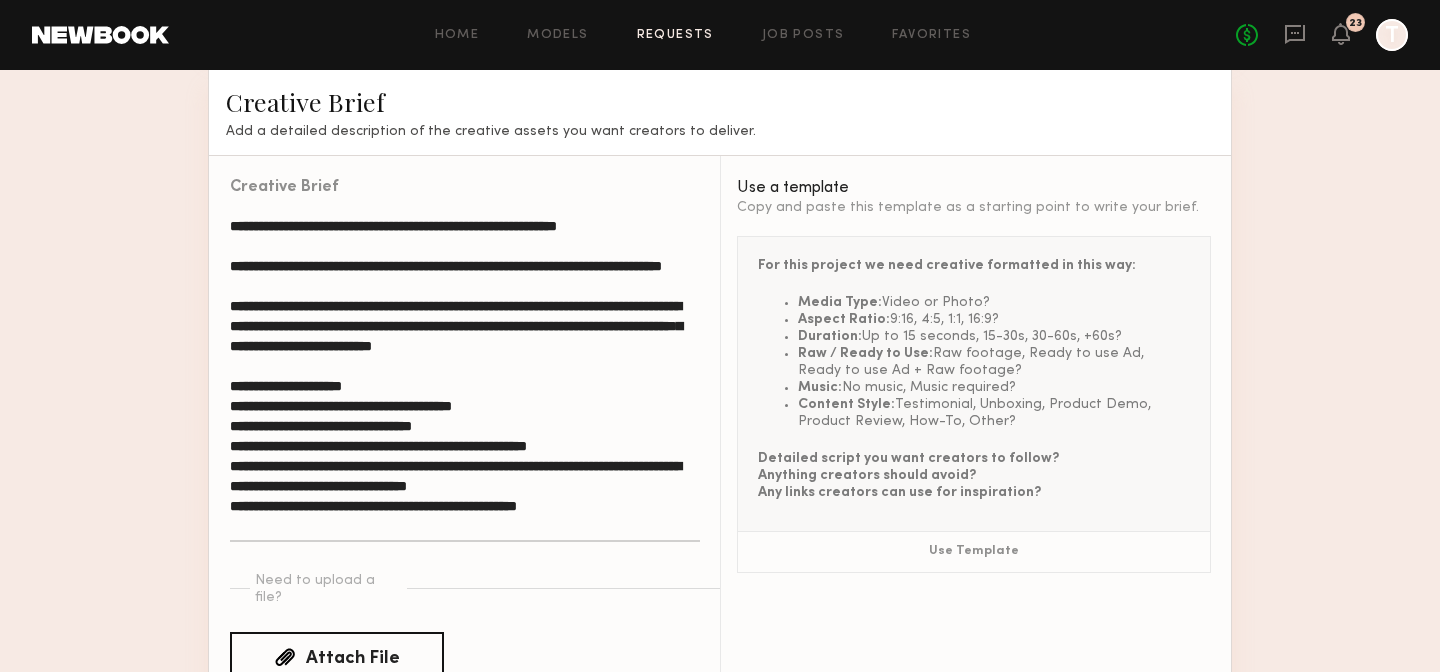 drag, startPoint x: 352, startPoint y: 285, endPoint x: 231, endPoint y: 266, distance: 122.48265 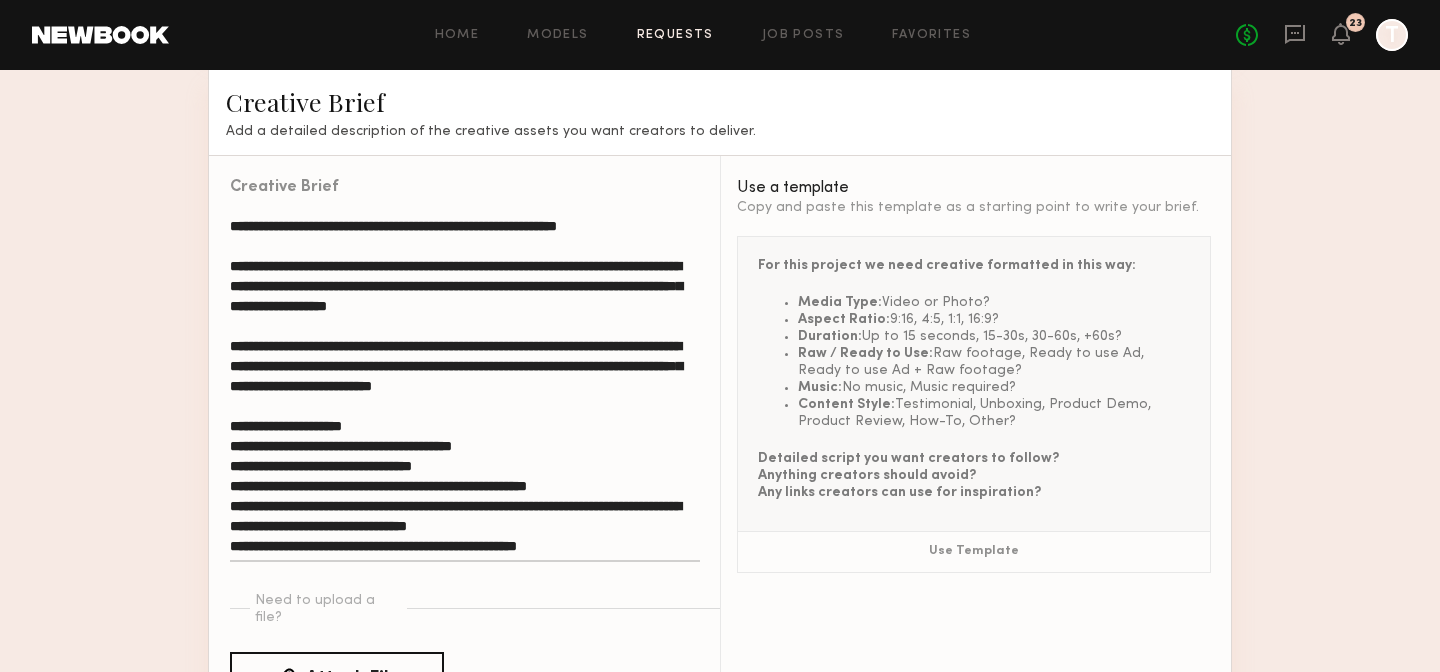 click on "**********" 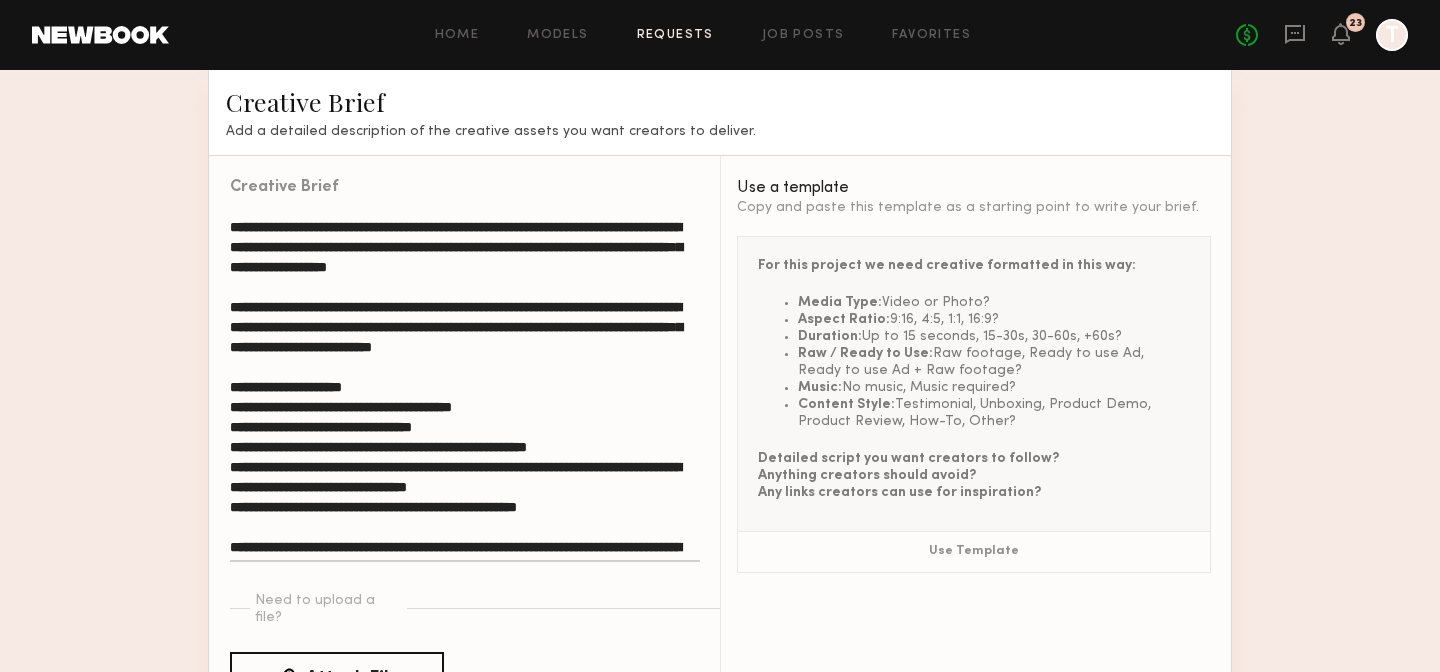 scroll, scrollTop: 59, scrollLeft: 0, axis: vertical 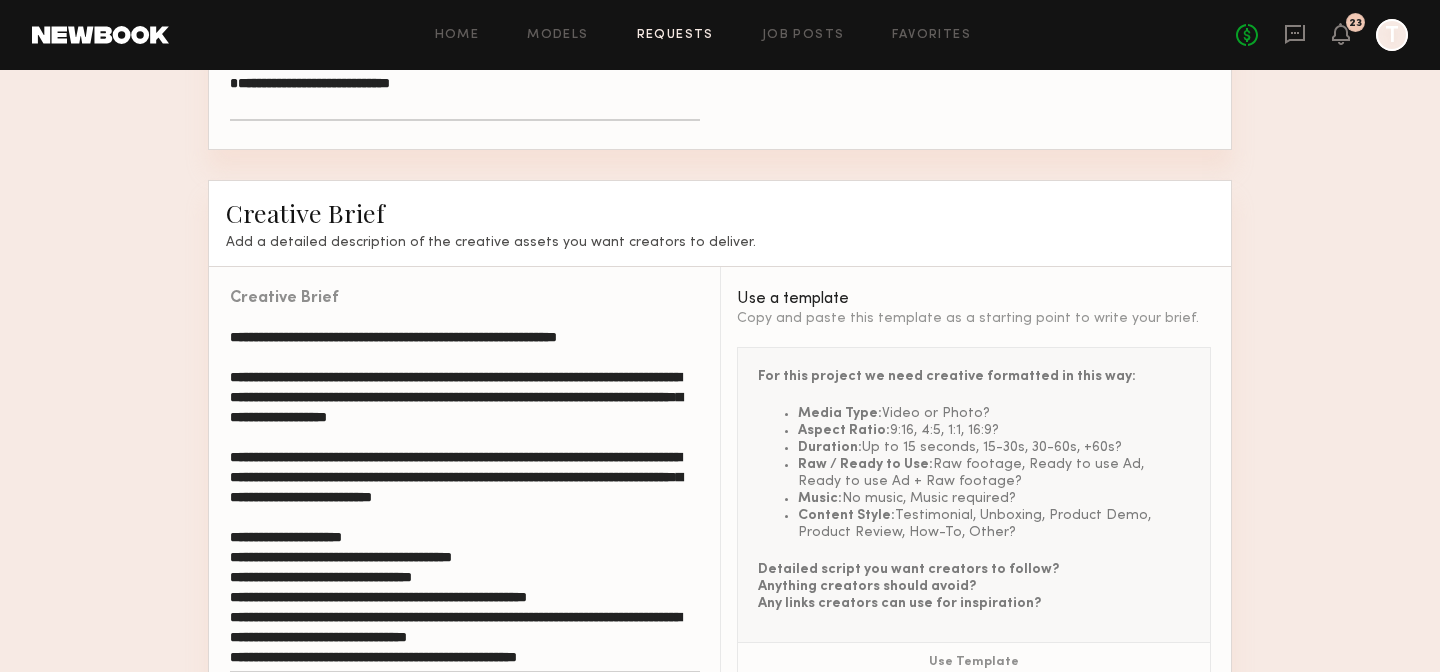 click on "**********" 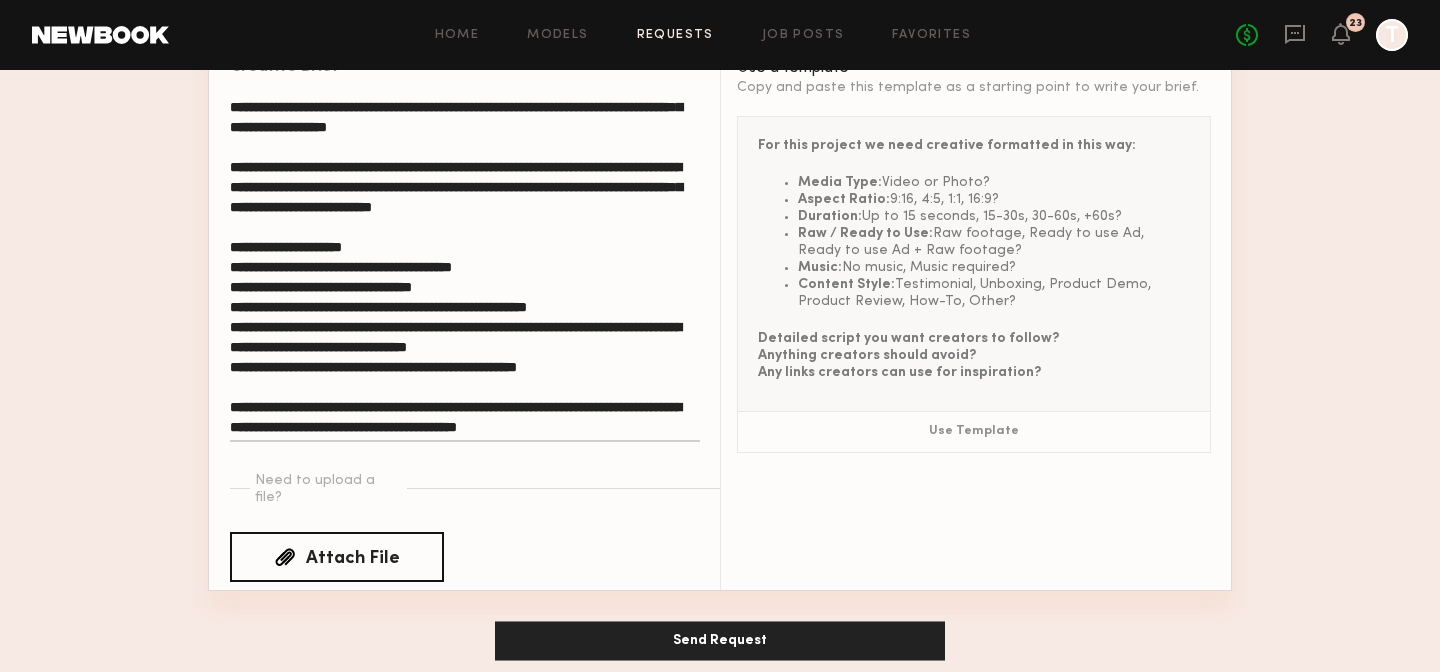 scroll, scrollTop: 0, scrollLeft: 0, axis: both 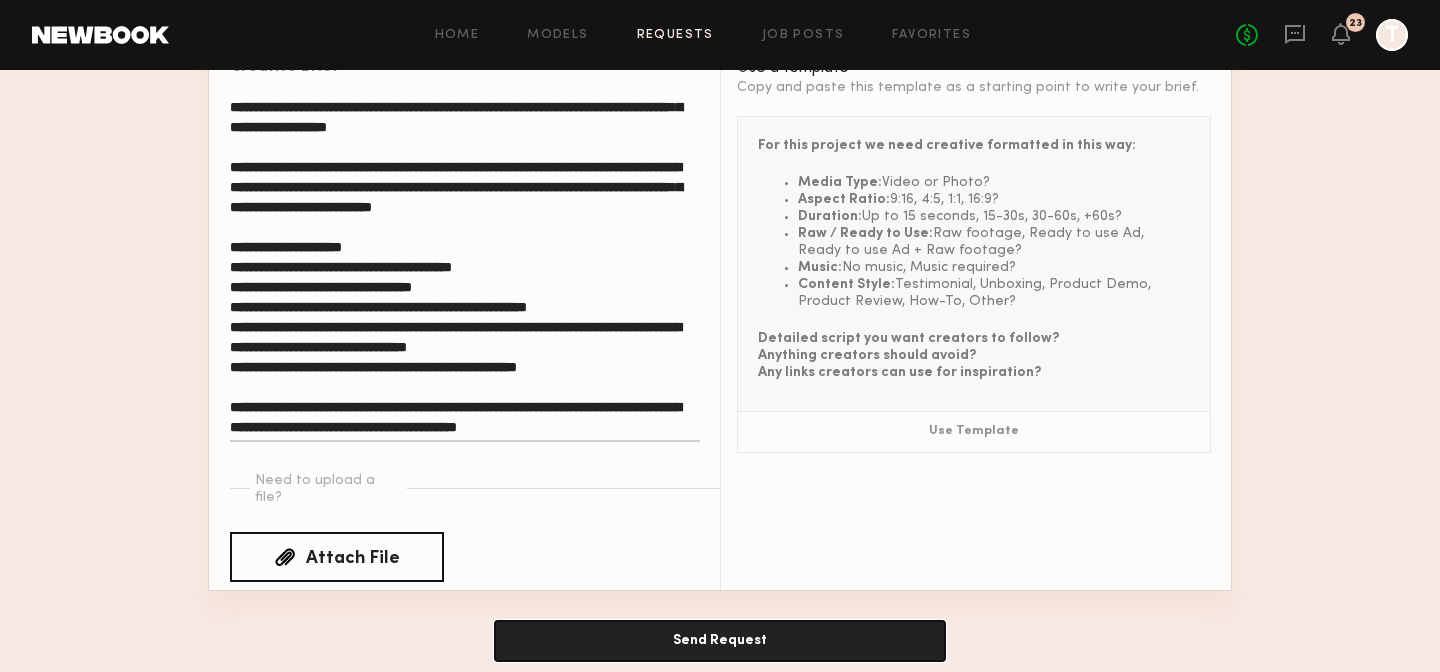 click on "Send Request" 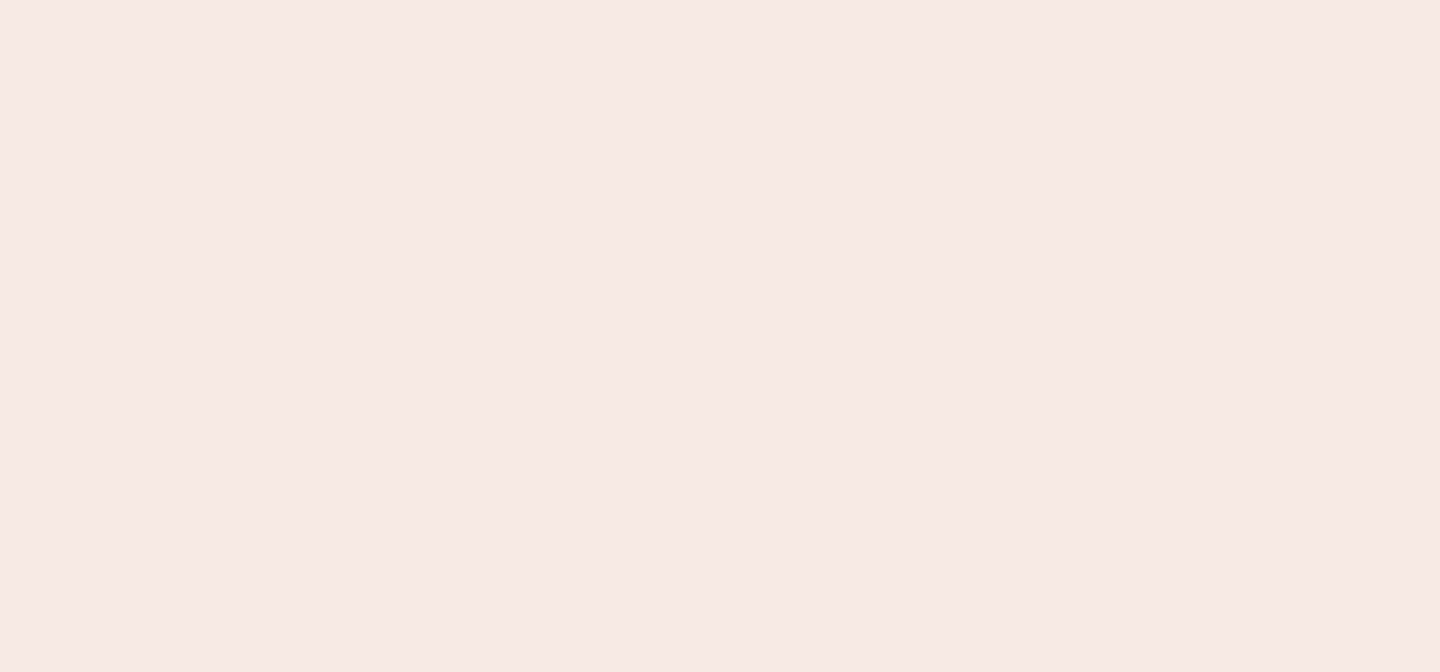 scroll, scrollTop: 0, scrollLeft: 0, axis: both 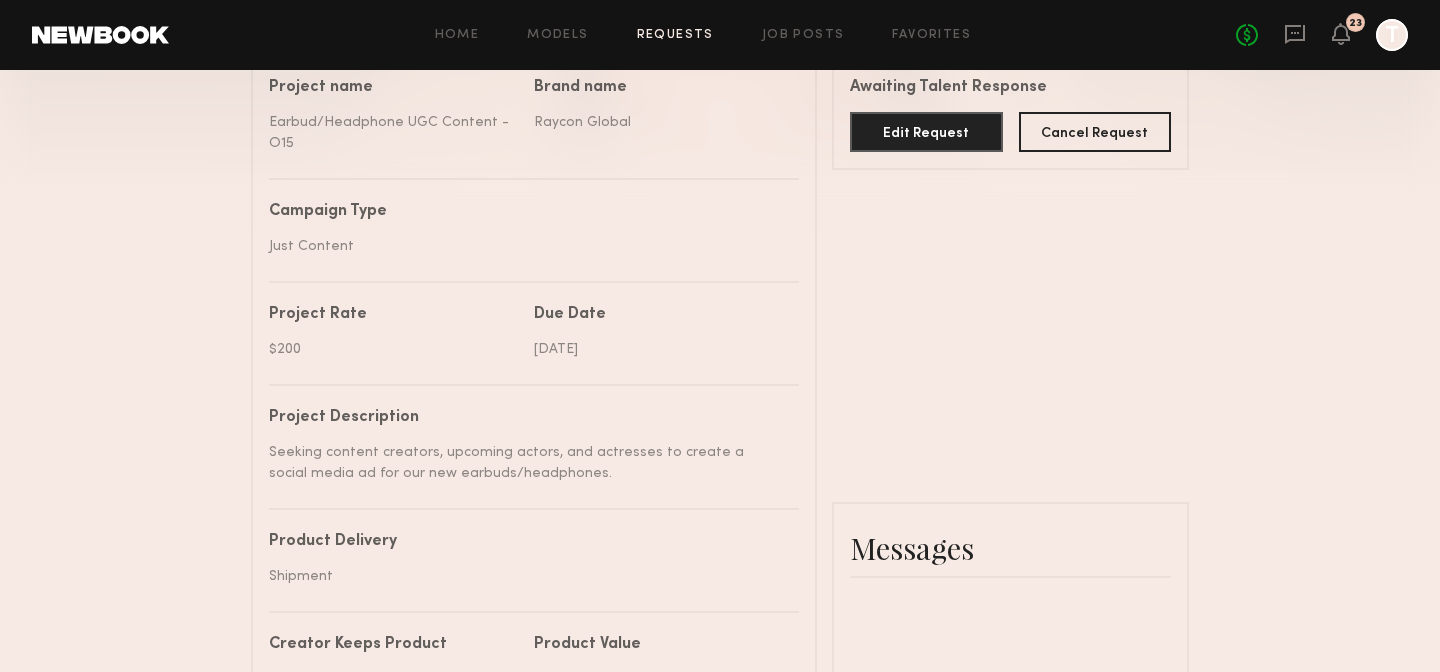 click on "Home Models Requests Job Posts Favorites Sign Out No fees up to $5,000 23 T" 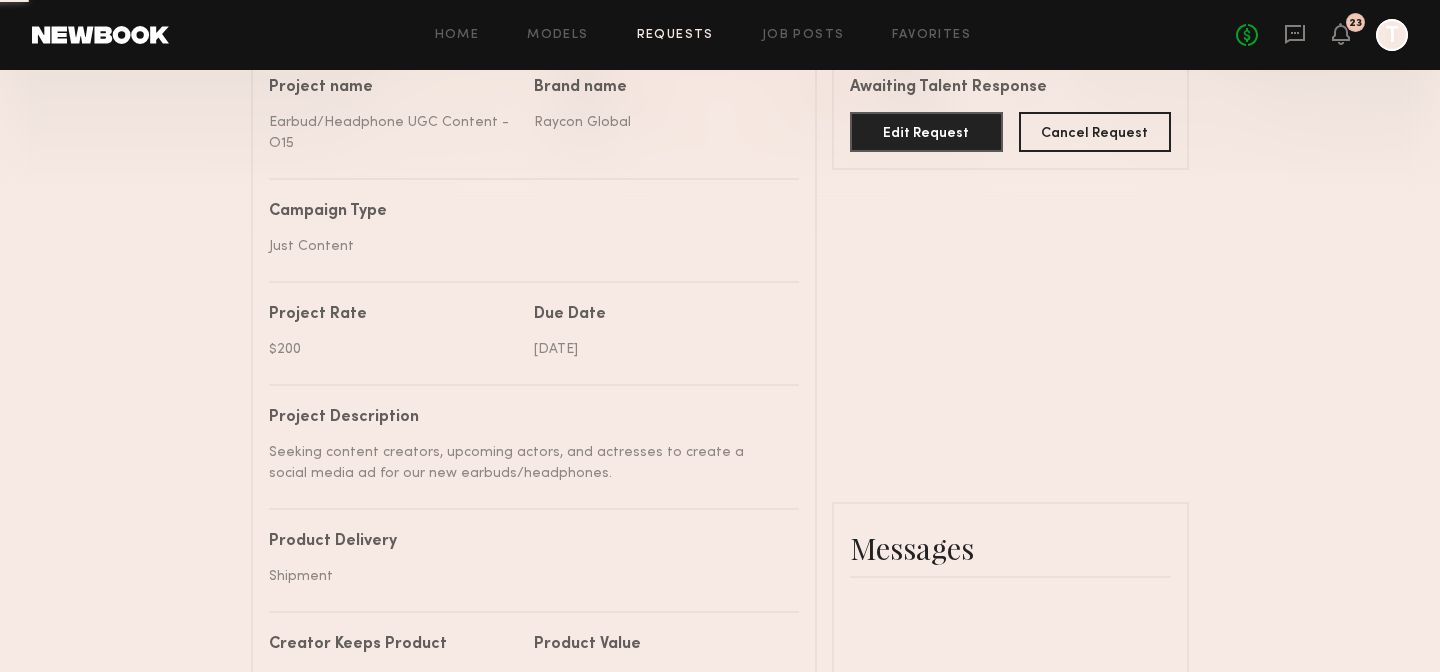 scroll, scrollTop: 0, scrollLeft: 0, axis: both 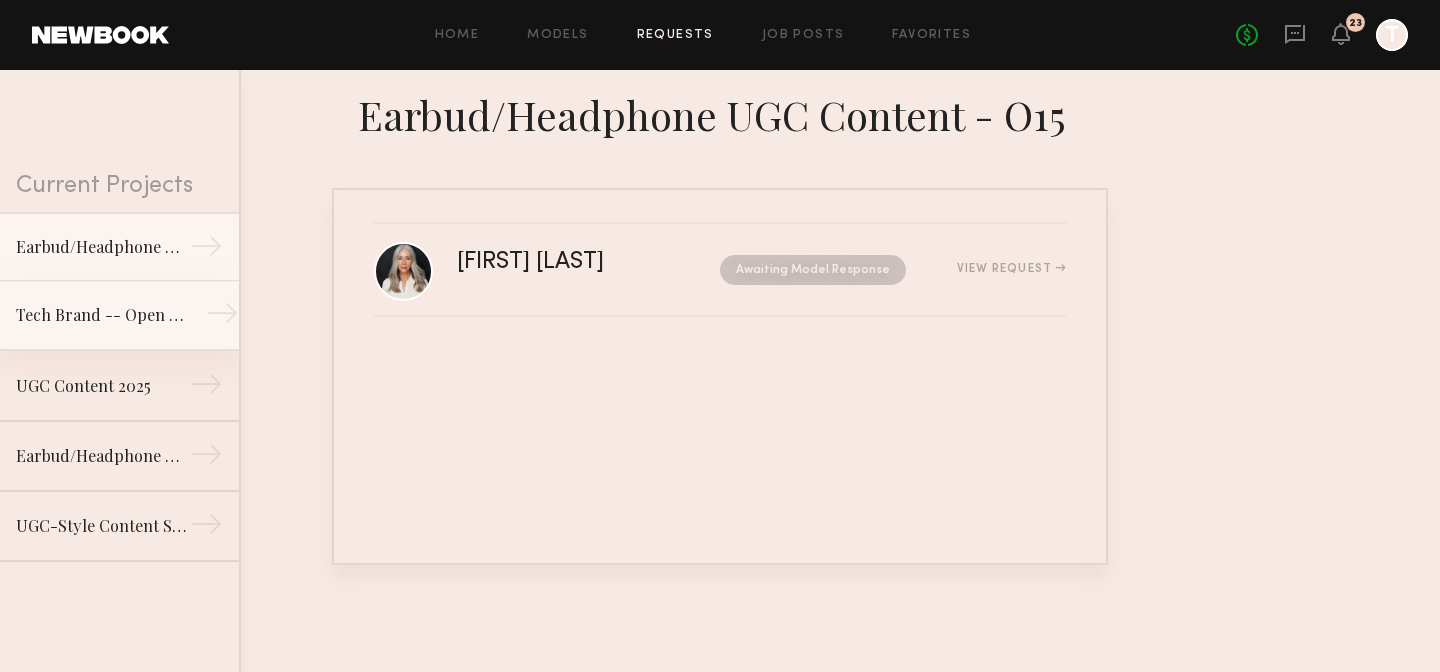 click on "Tech Brand -- Open Earbuds Modeling/B-Roll Shoot" 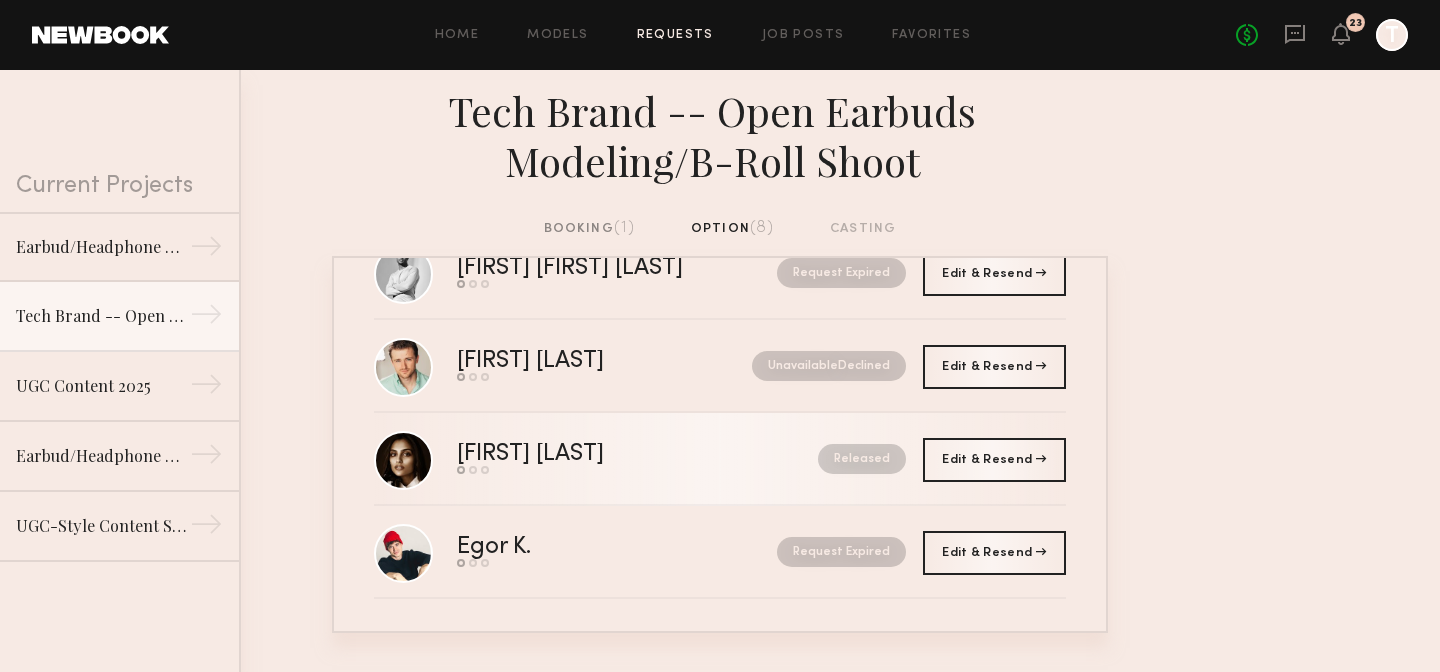 scroll, scrollTop: 0, scrollLeft: 0, axis: both 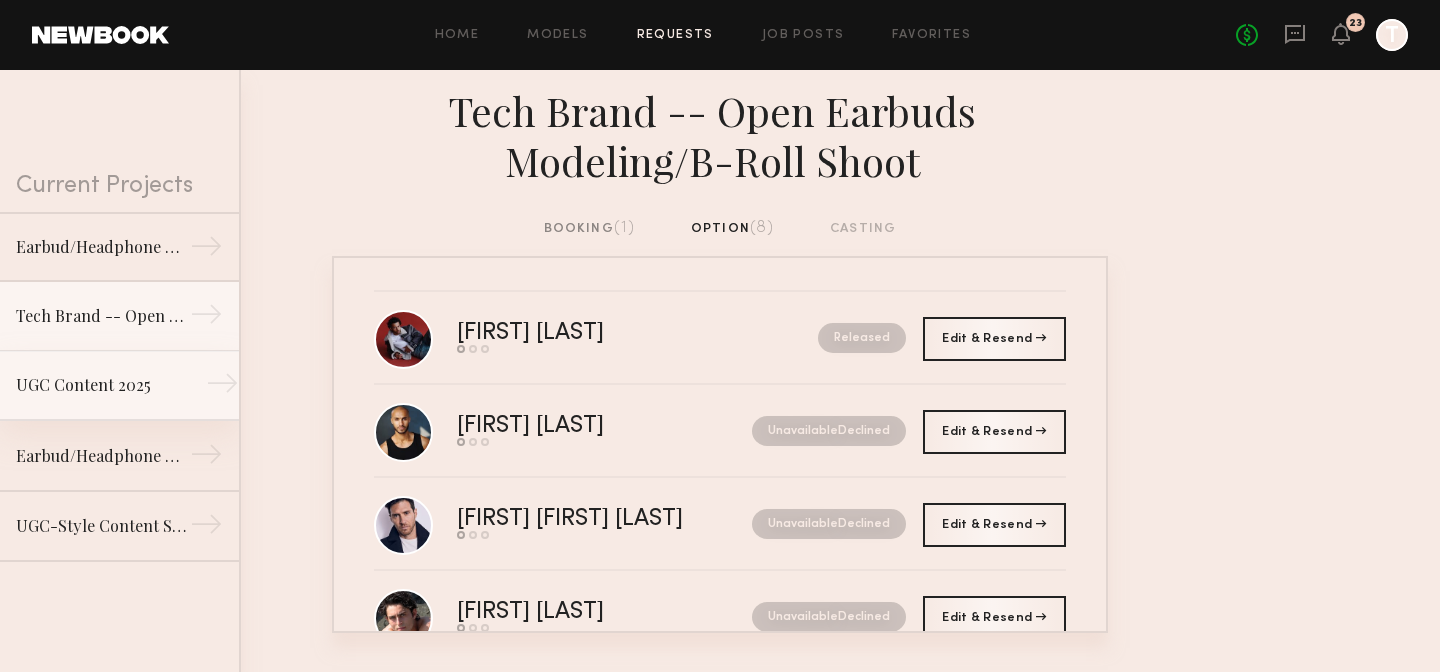 click on "UGC Content 2025 →" 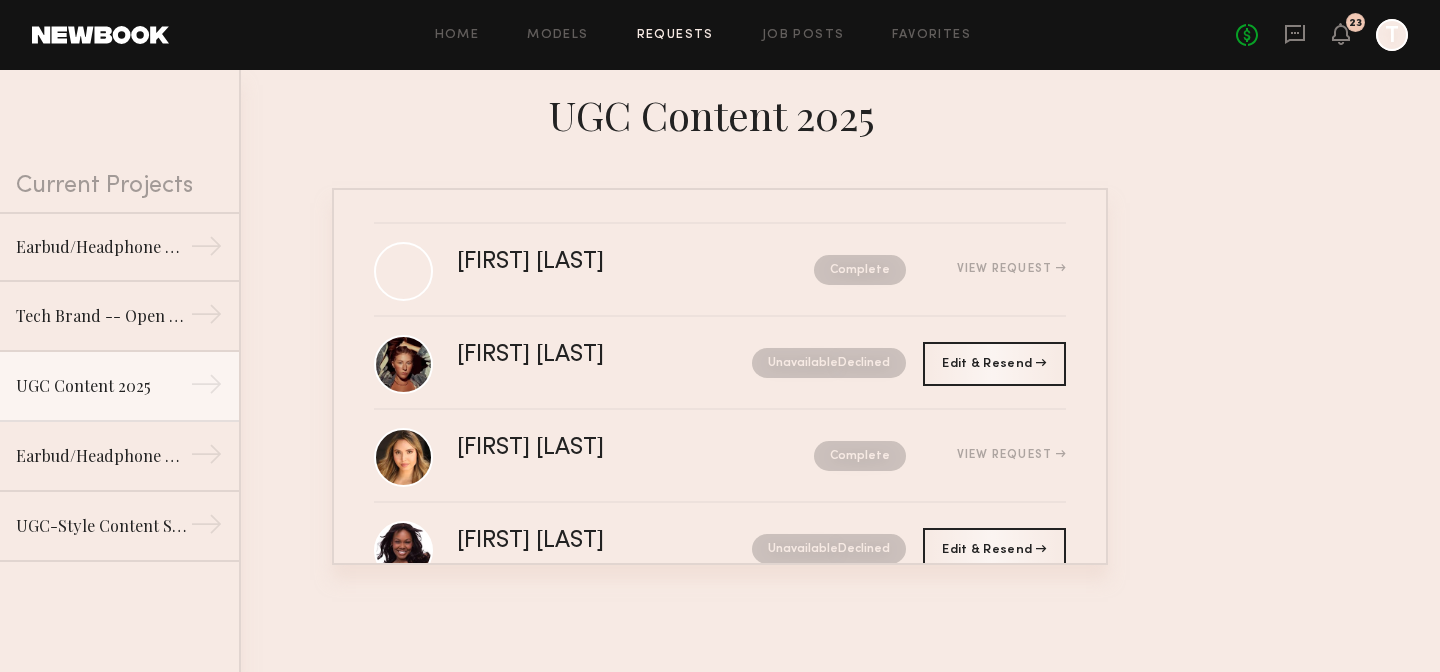scroll, scrollTop: 530, scrollLeft: 0, axis: vertical 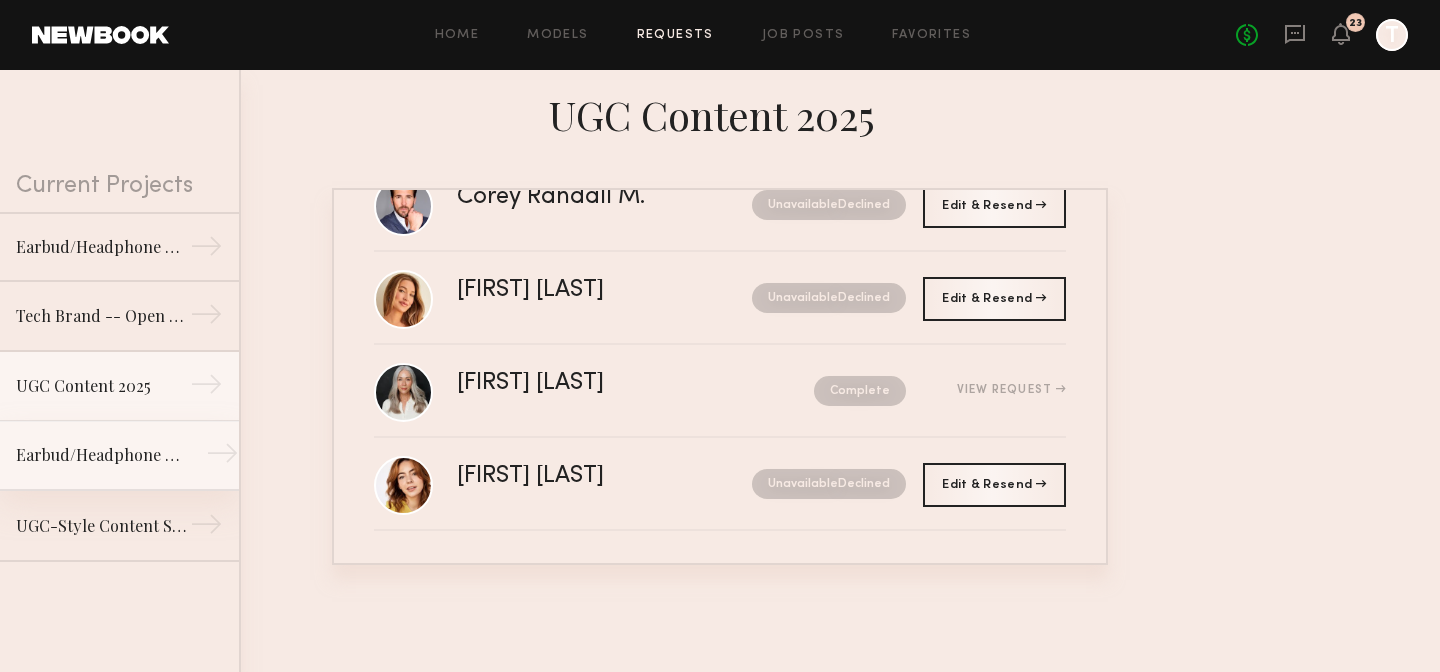 click on "Earbud/Headphone UGC Content →" 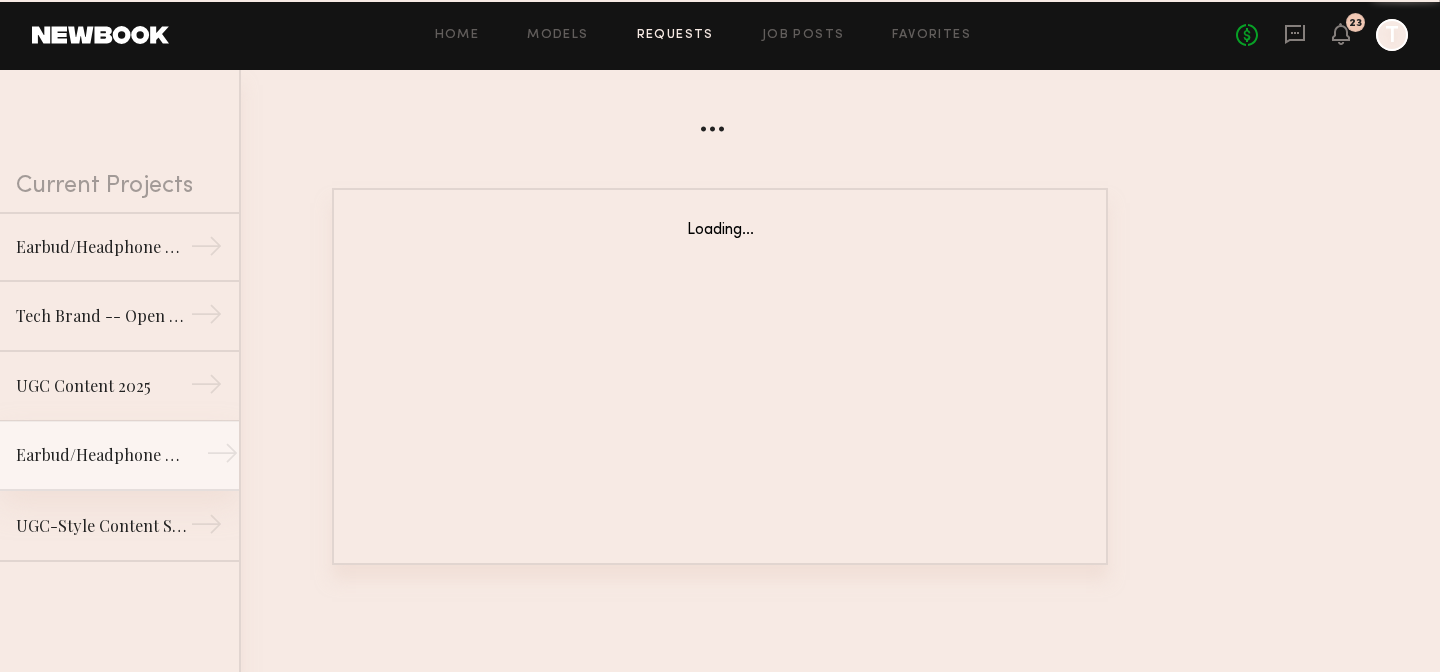 scroll, scrollTop: 0, scrollLeft: 0, axis: both 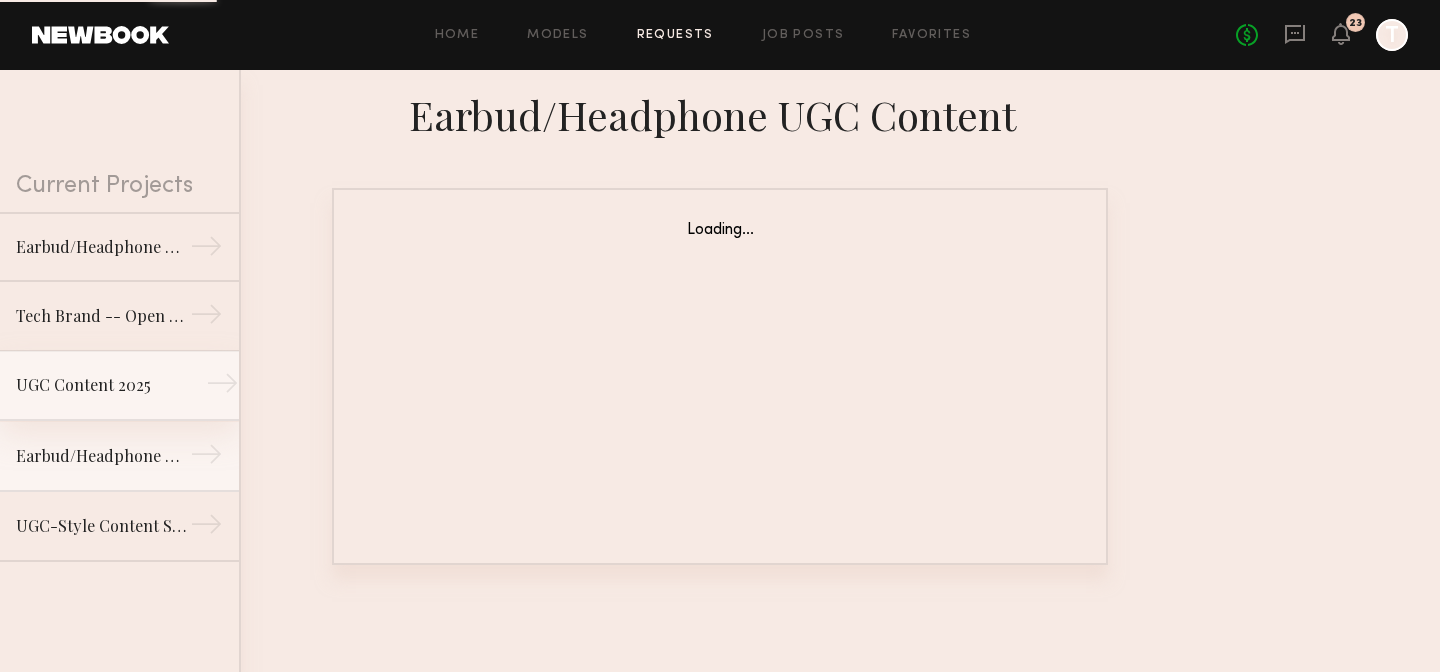 click on "UGC Content 2025 →" 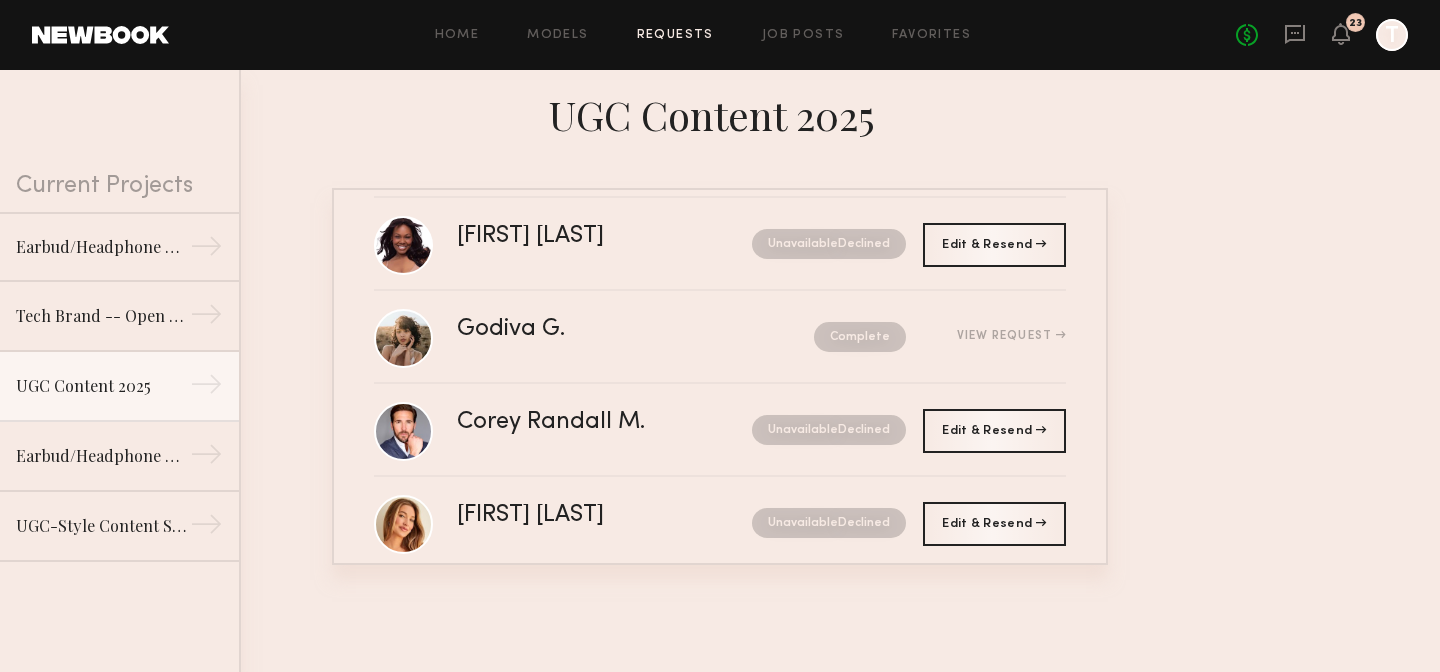 scroll, scrollTop: 272, scrollLeft: 0, axis: vertical 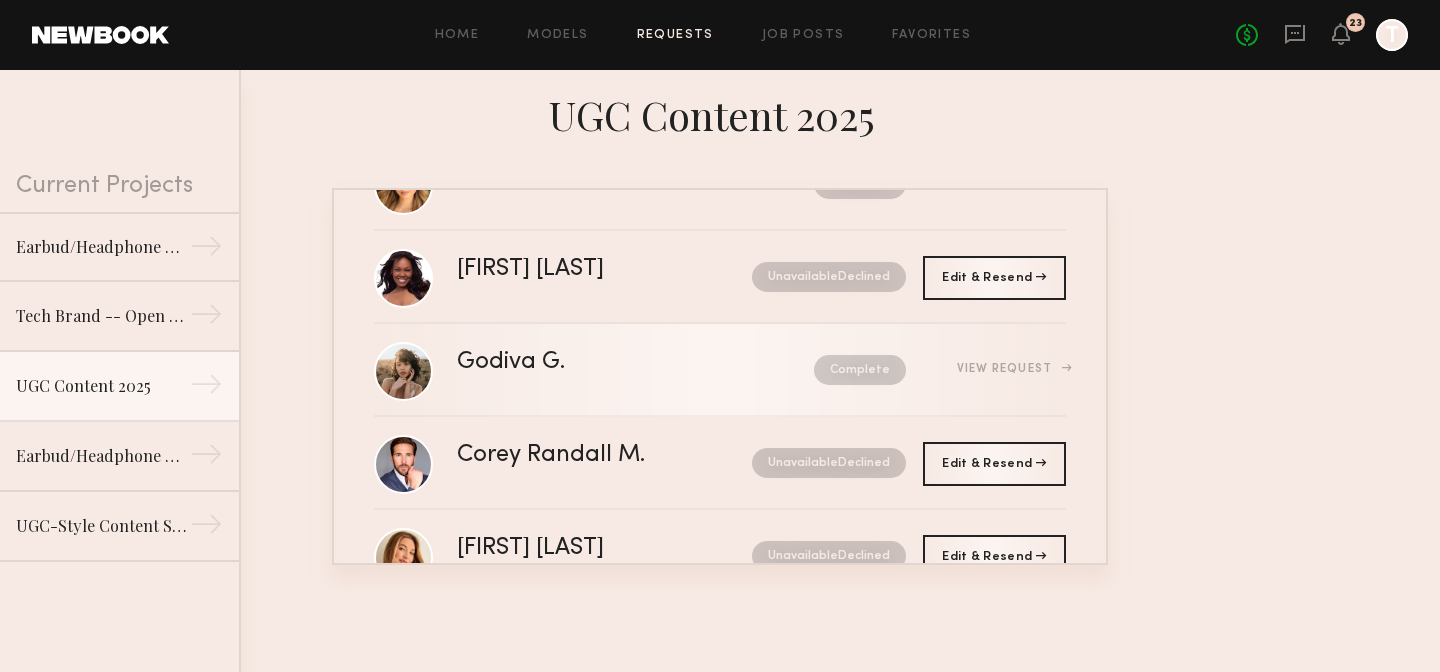 click on "Godiva G. Complete  View Request" 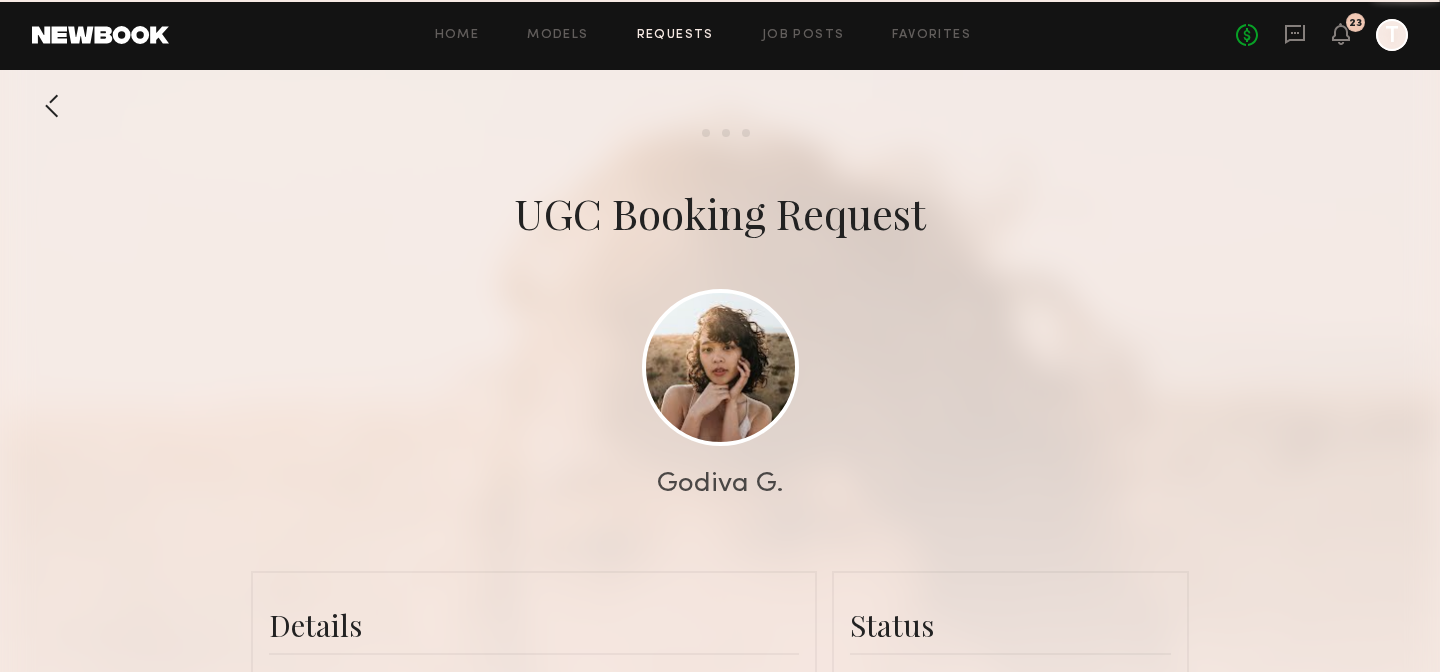 scroll, scrollTop: 1224, scrollLeft: 0, axis: vertical 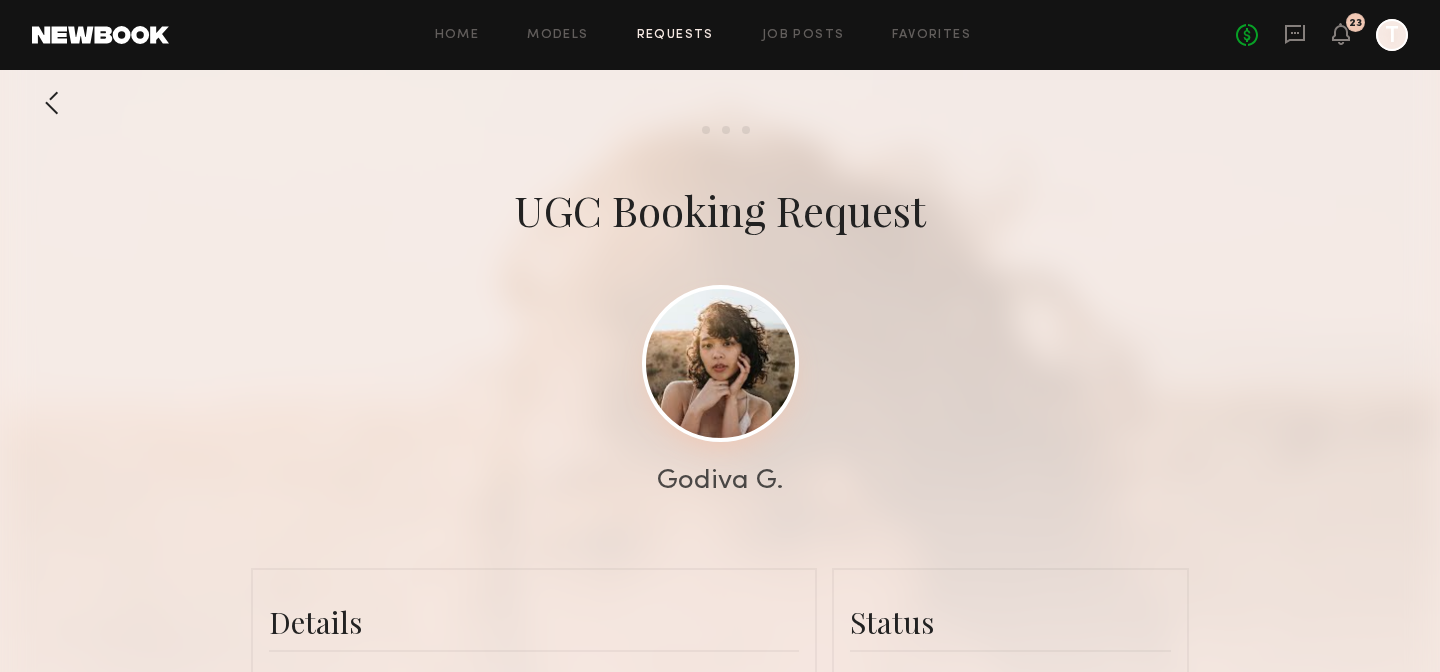 click 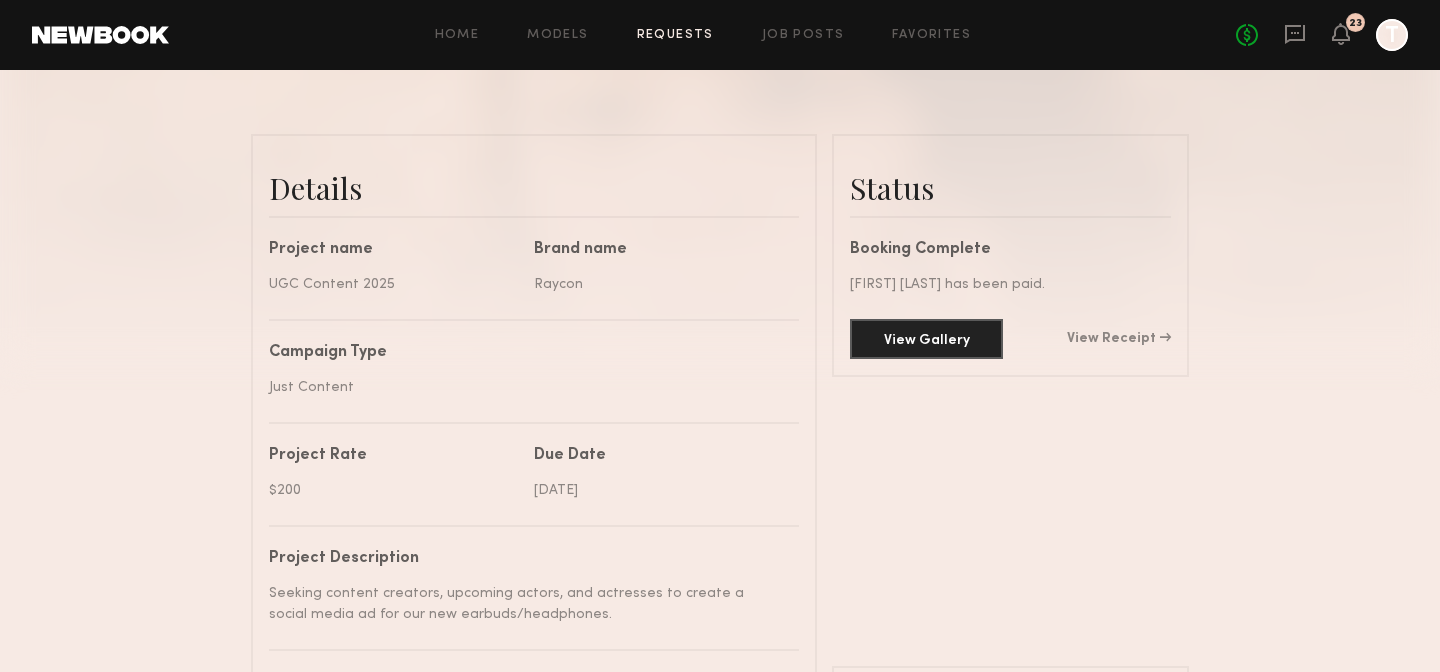 scroll, scrollTop: 447, scrollLeft: 0, axis: vertical 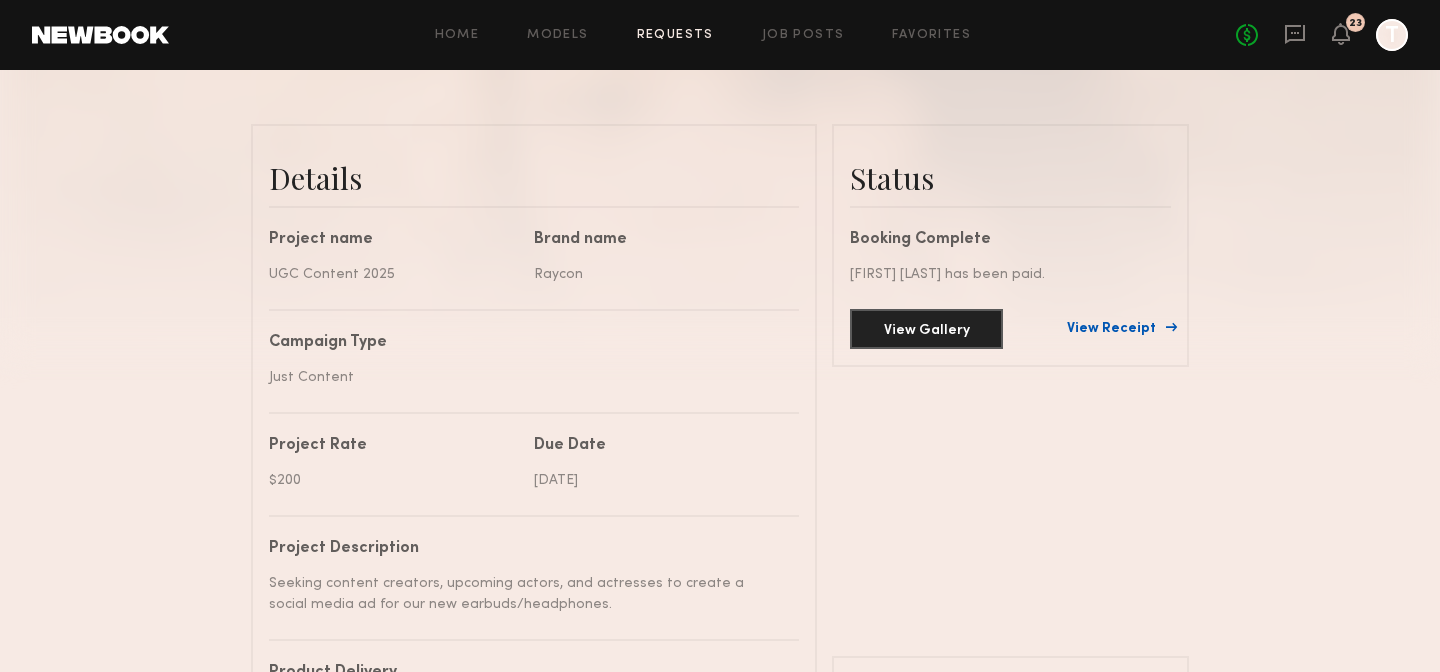 click on "View Receipt" 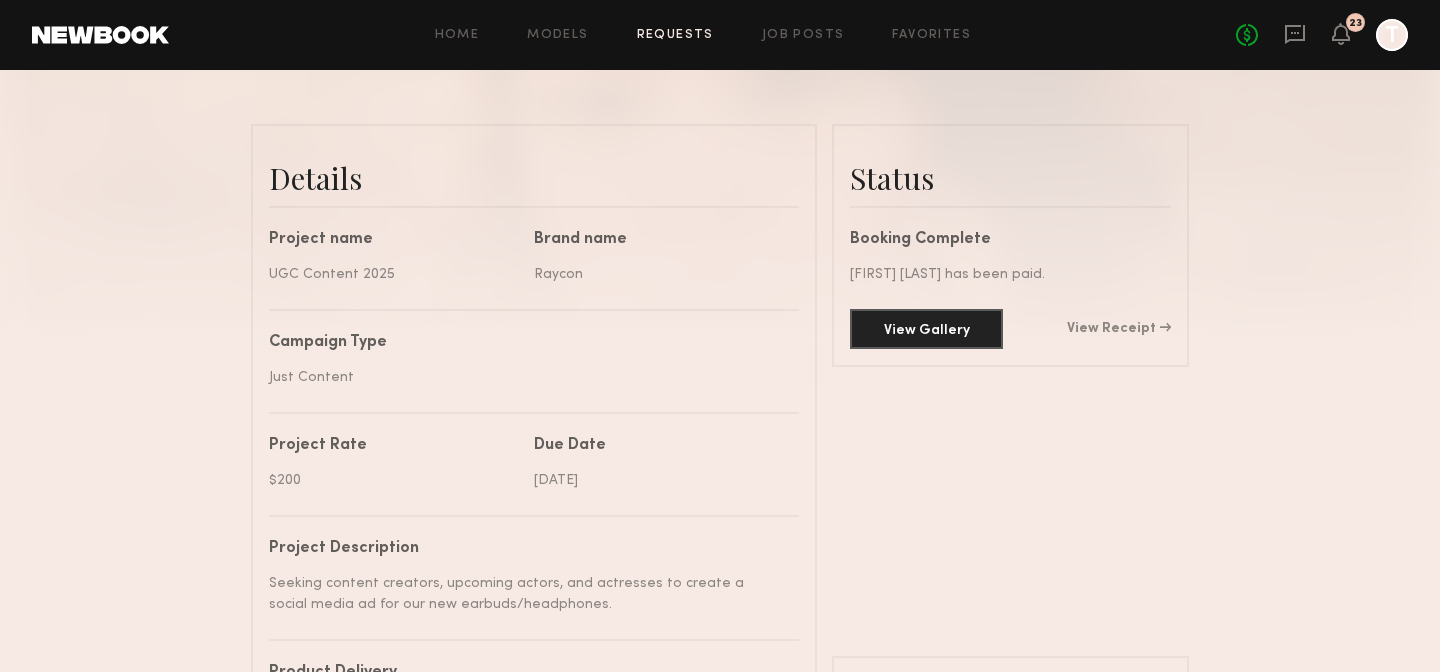 scroll, scrollTop: 0, scrollLeft: 0, axis: both 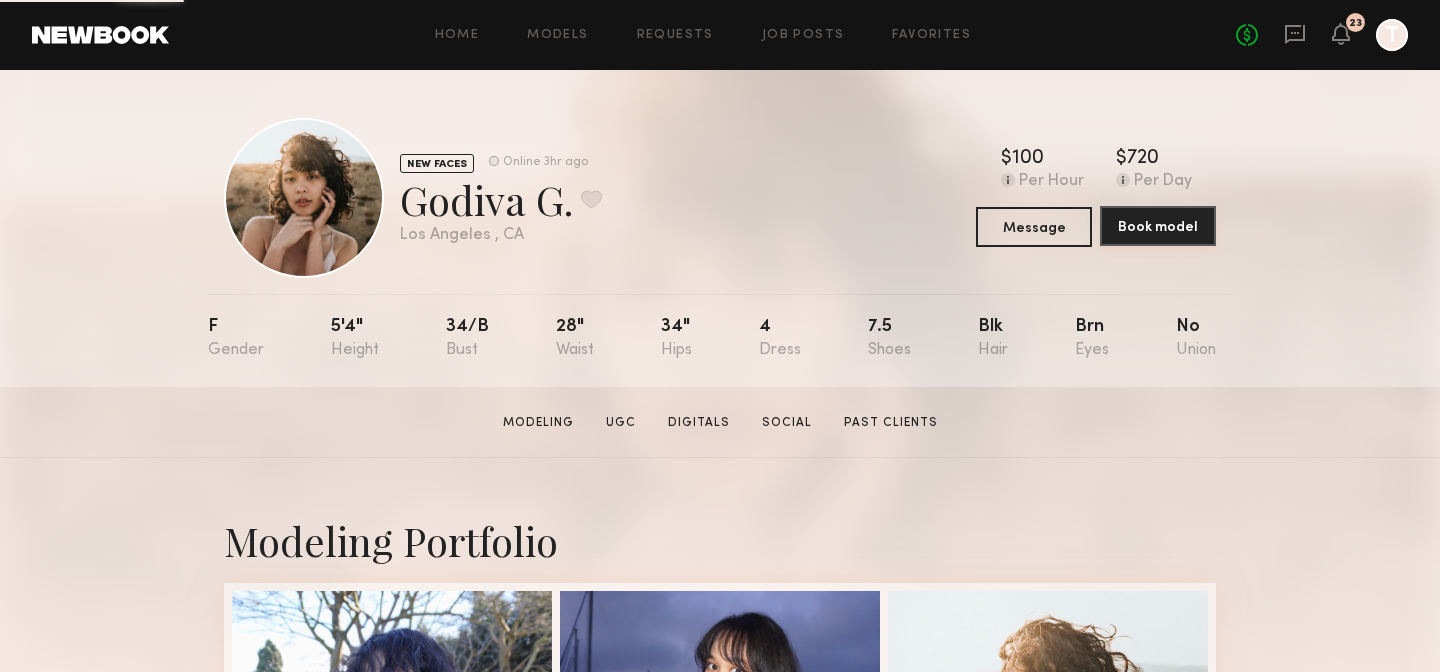 click on "Book model" 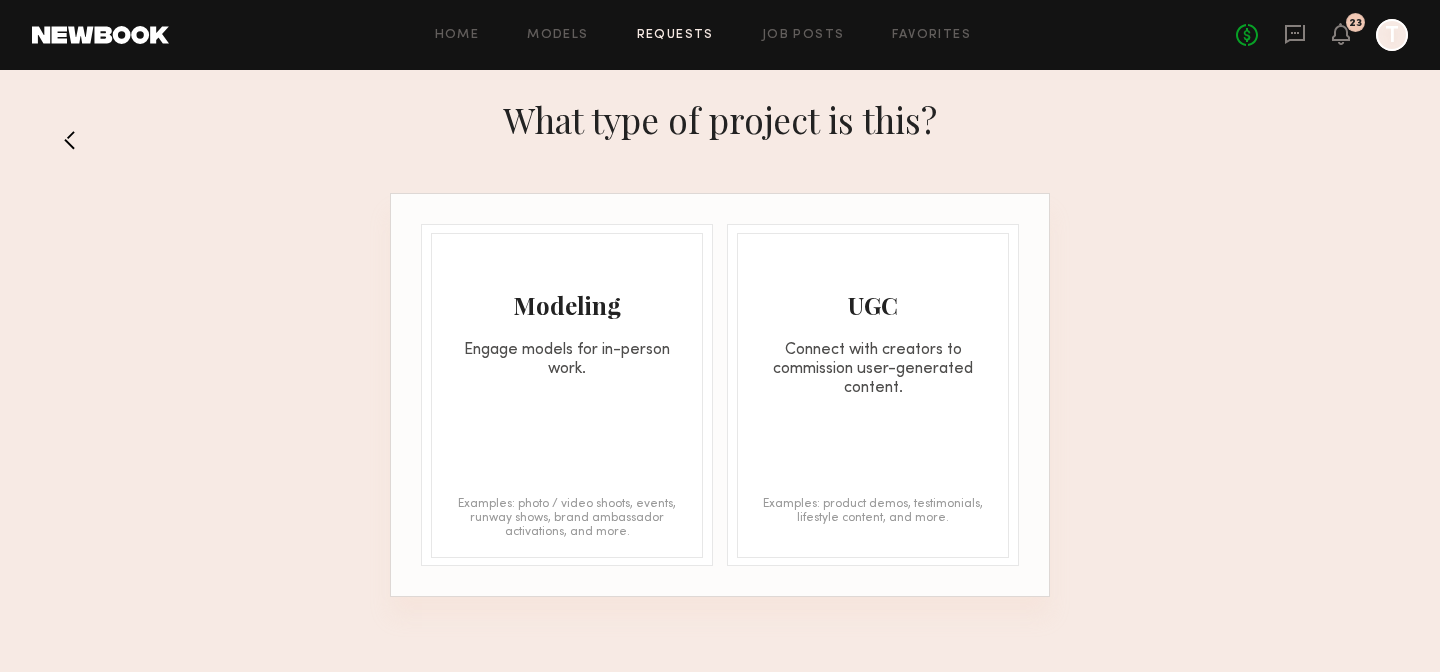 click on "Connect with creators to commission user-generated content." 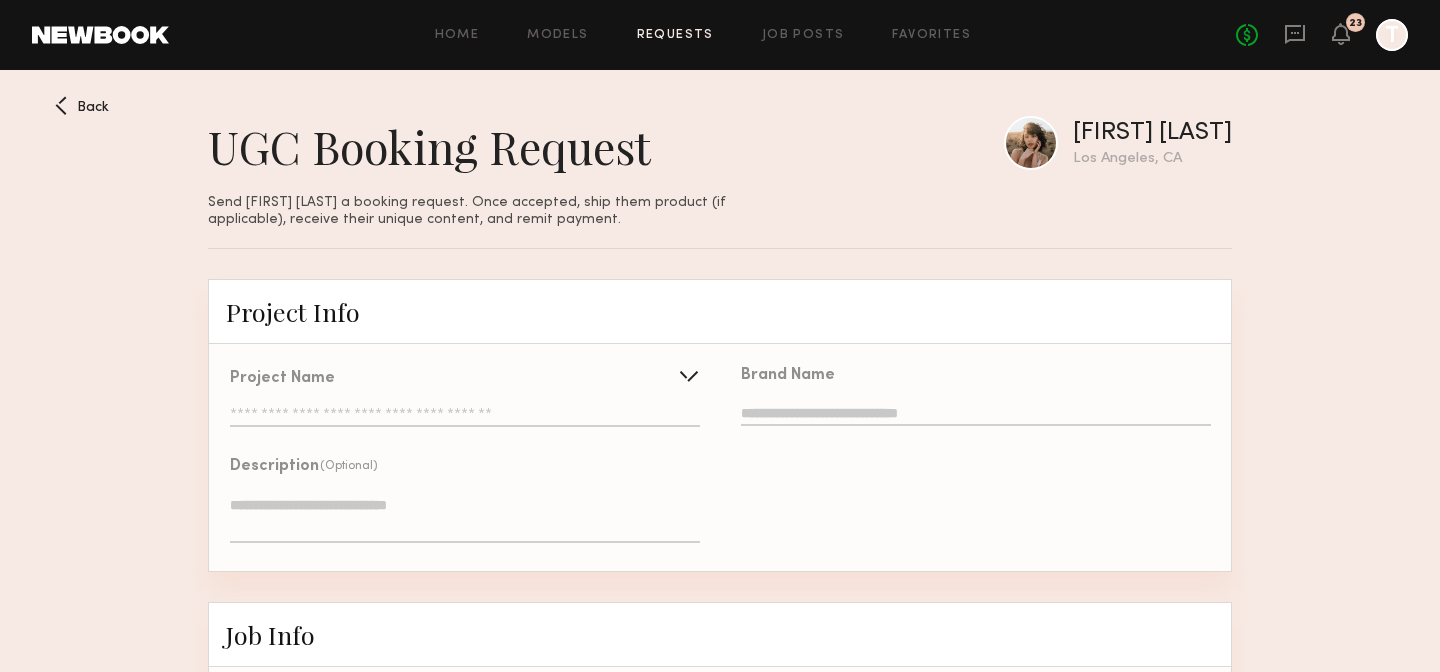 click 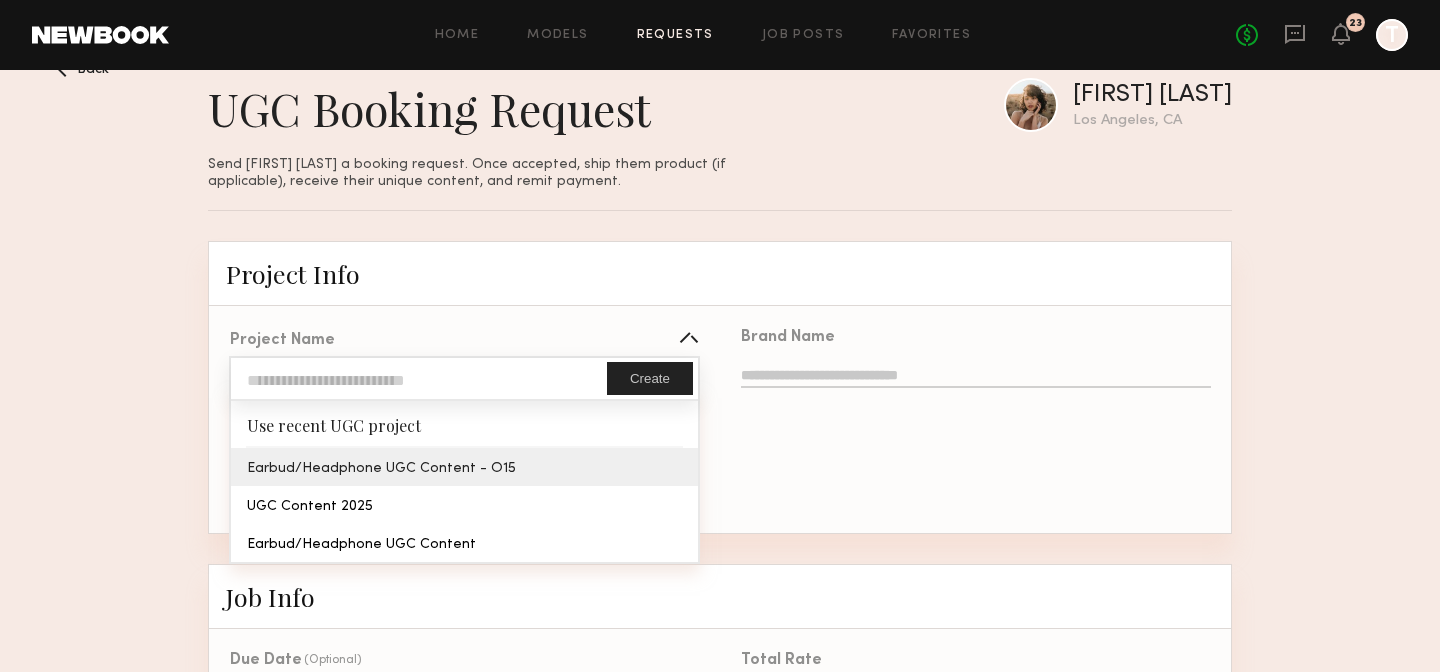 scroll, scrollTop: 44, scrollLeft: 0, axis: vertical 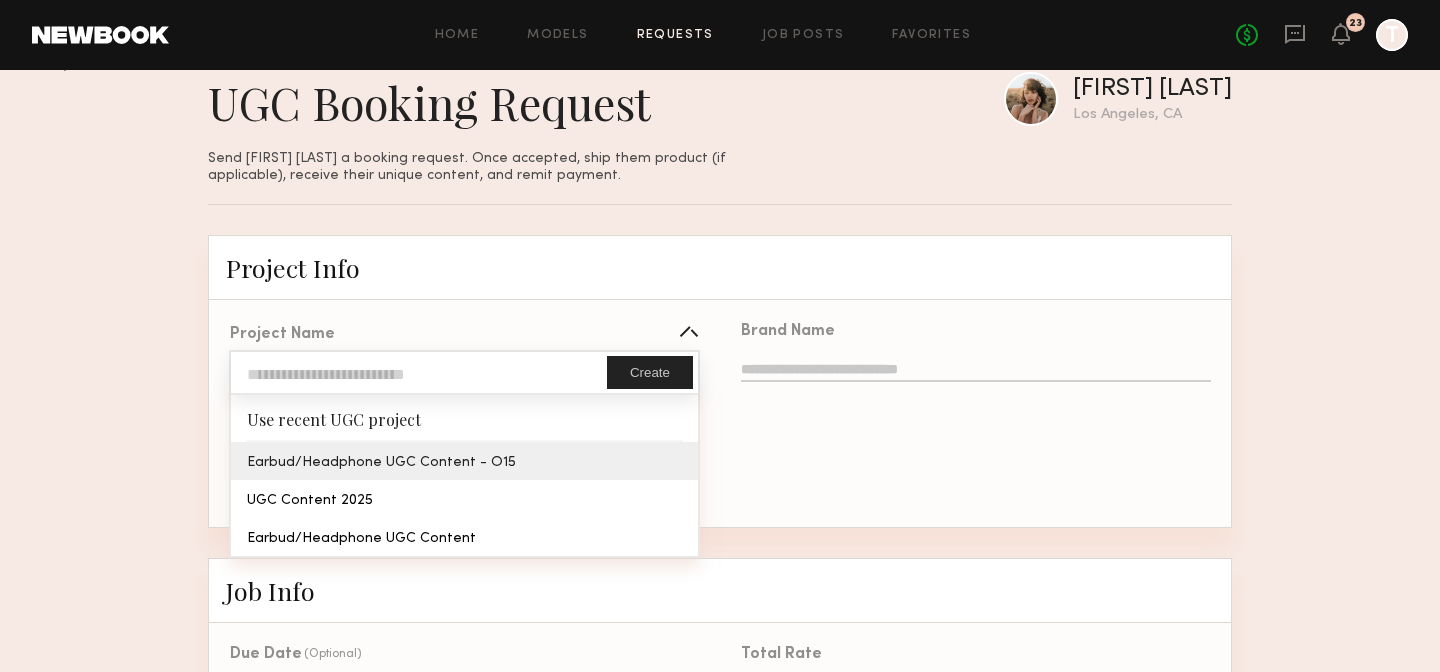 type on "**********" 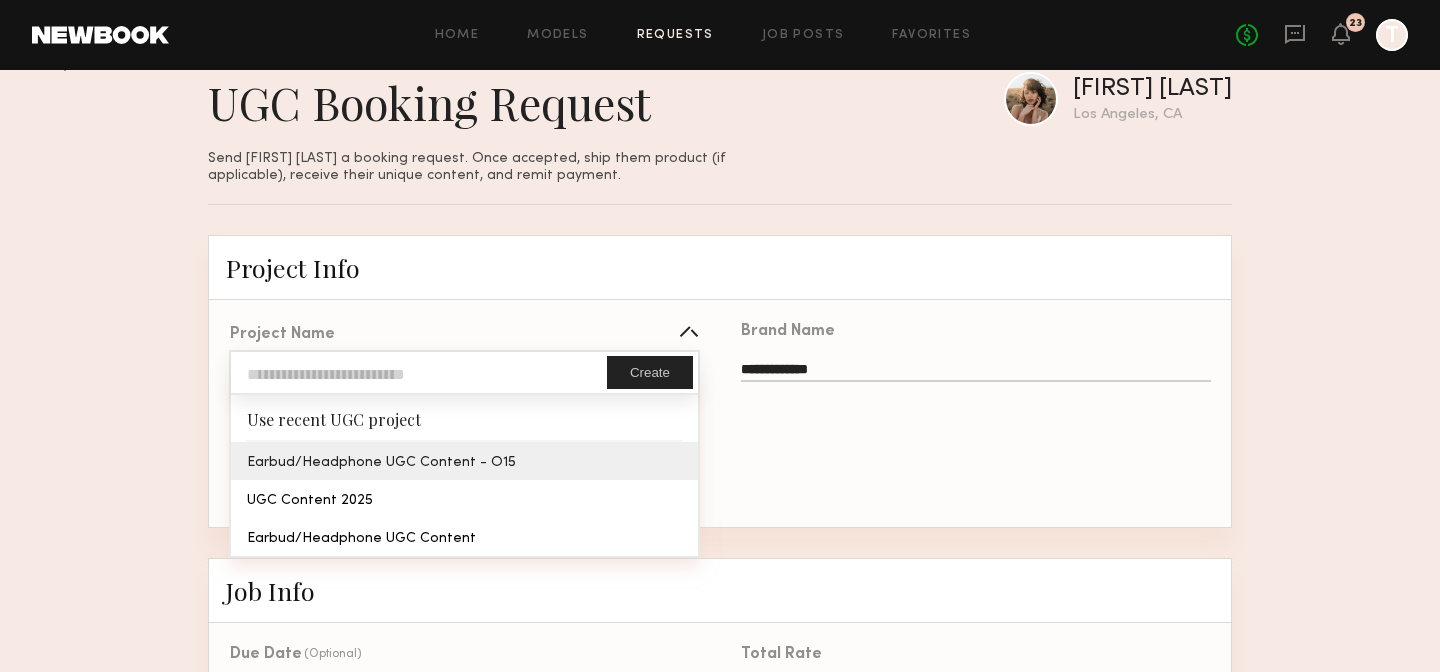 click on "**********" 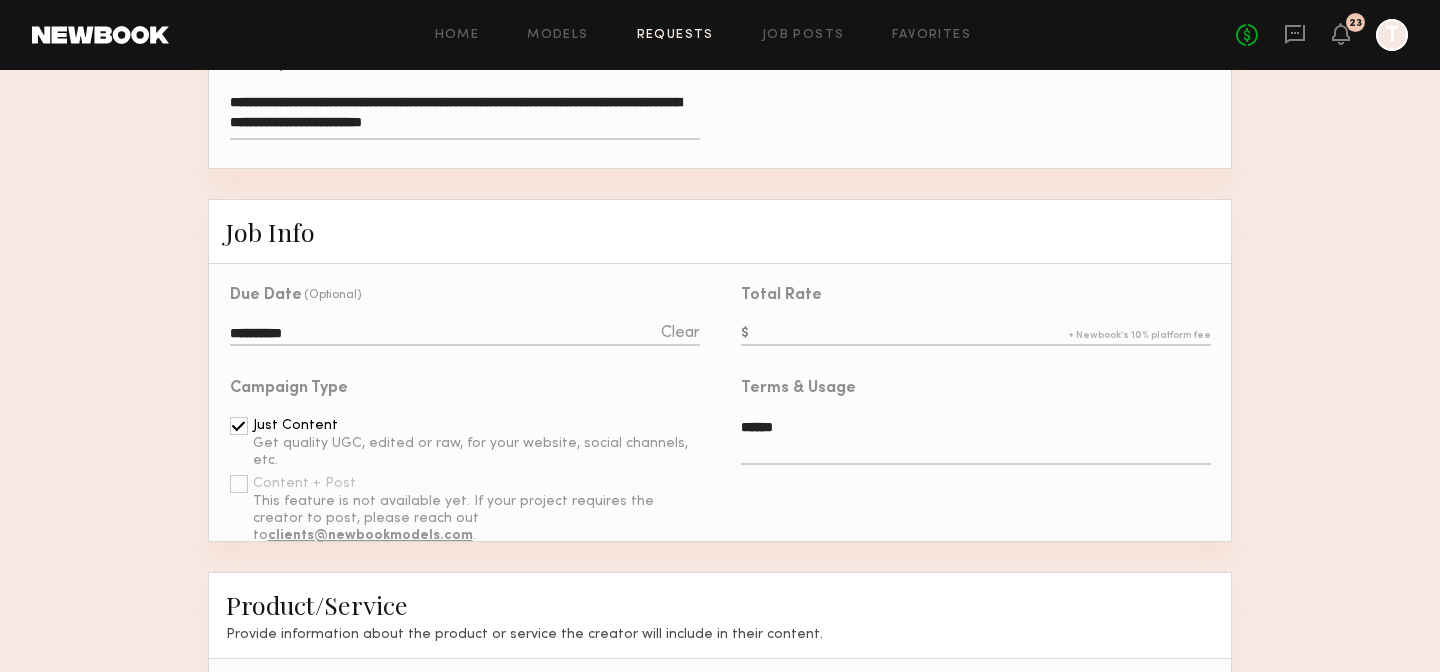scroll, scrollTop: 405, scrollLeft: 0, axis: vertical 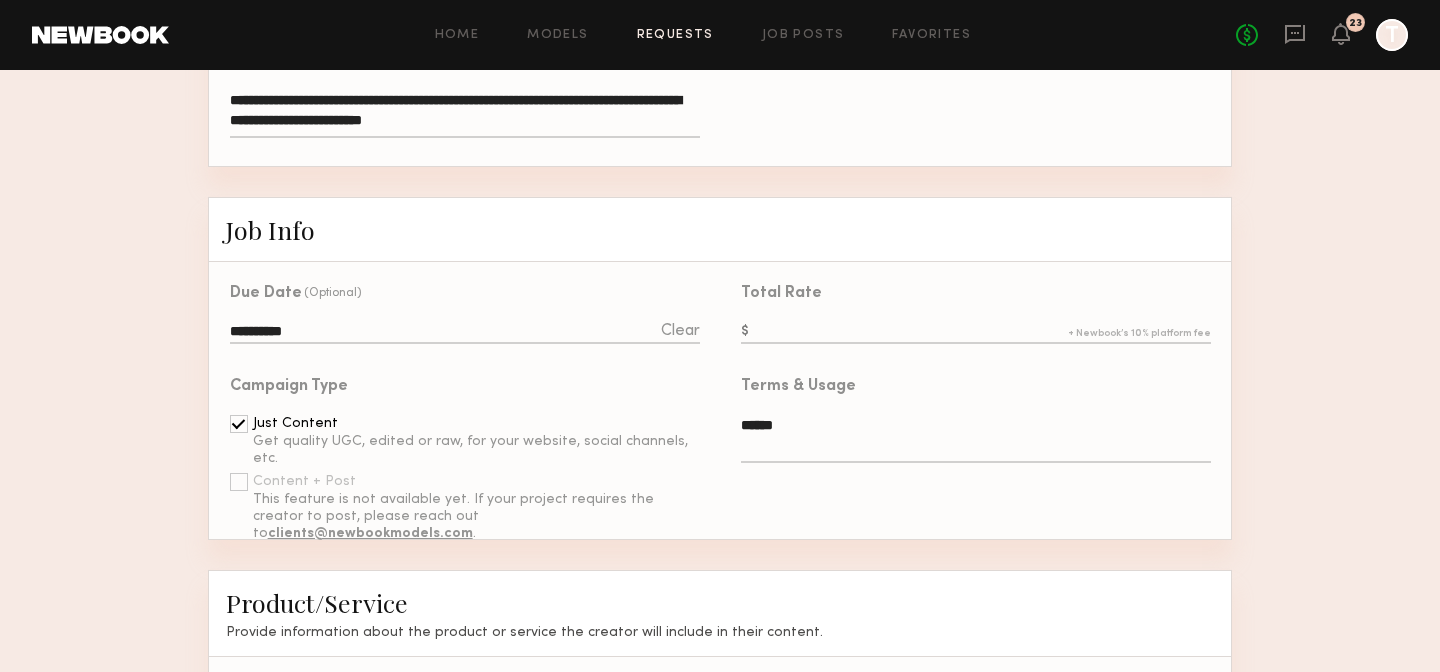 click 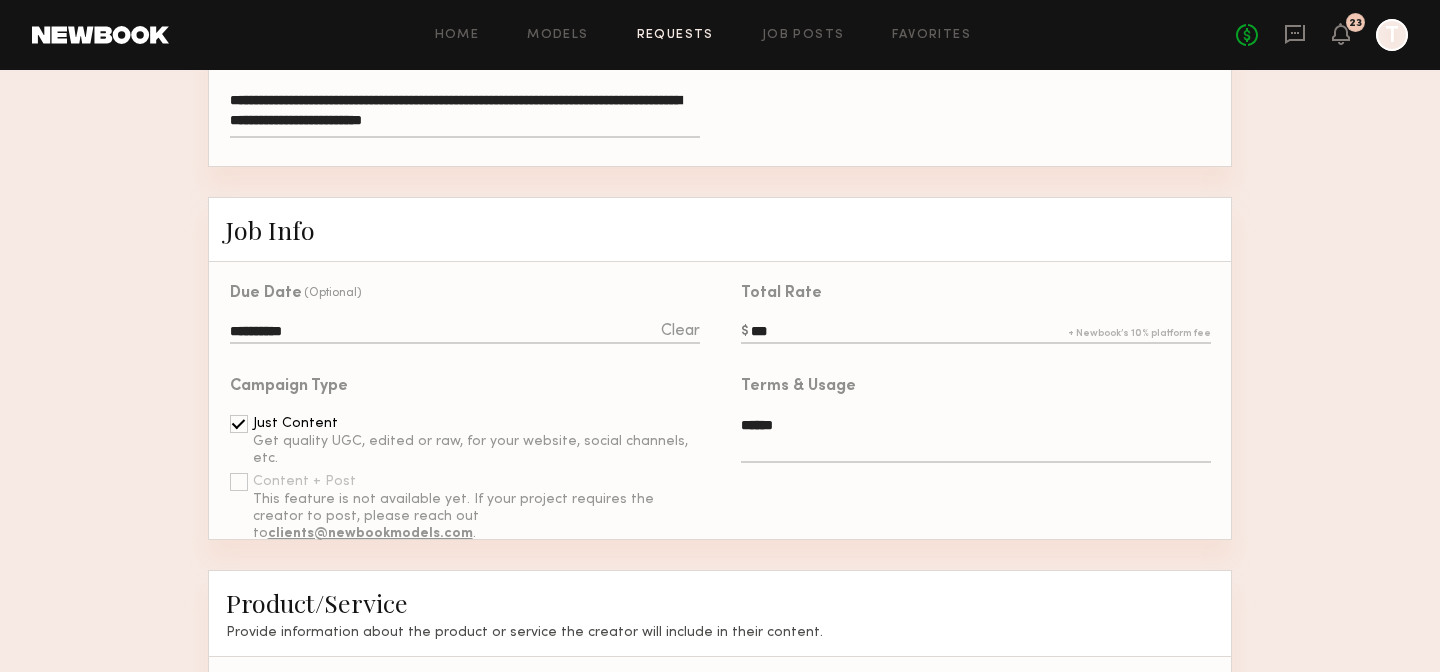 type on "***" 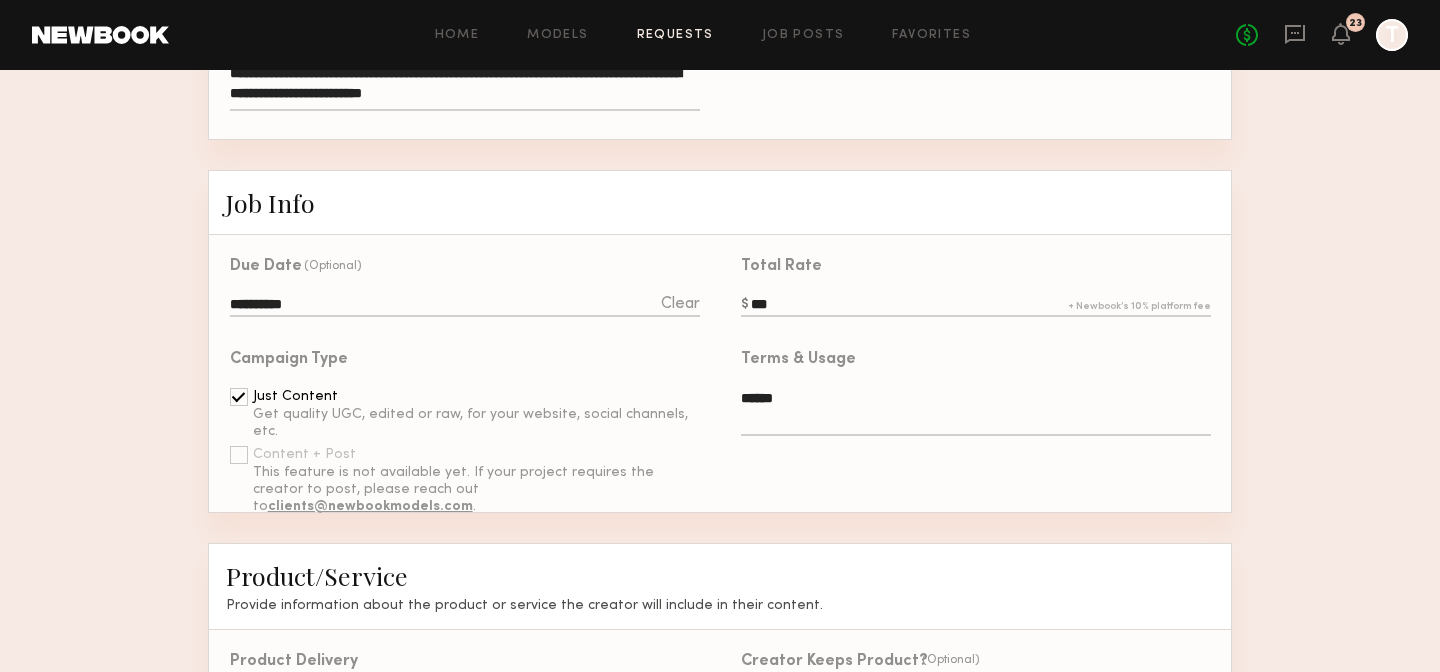 scroll, scrollTop: 1453, scrollLeft: 0, axis: vertical 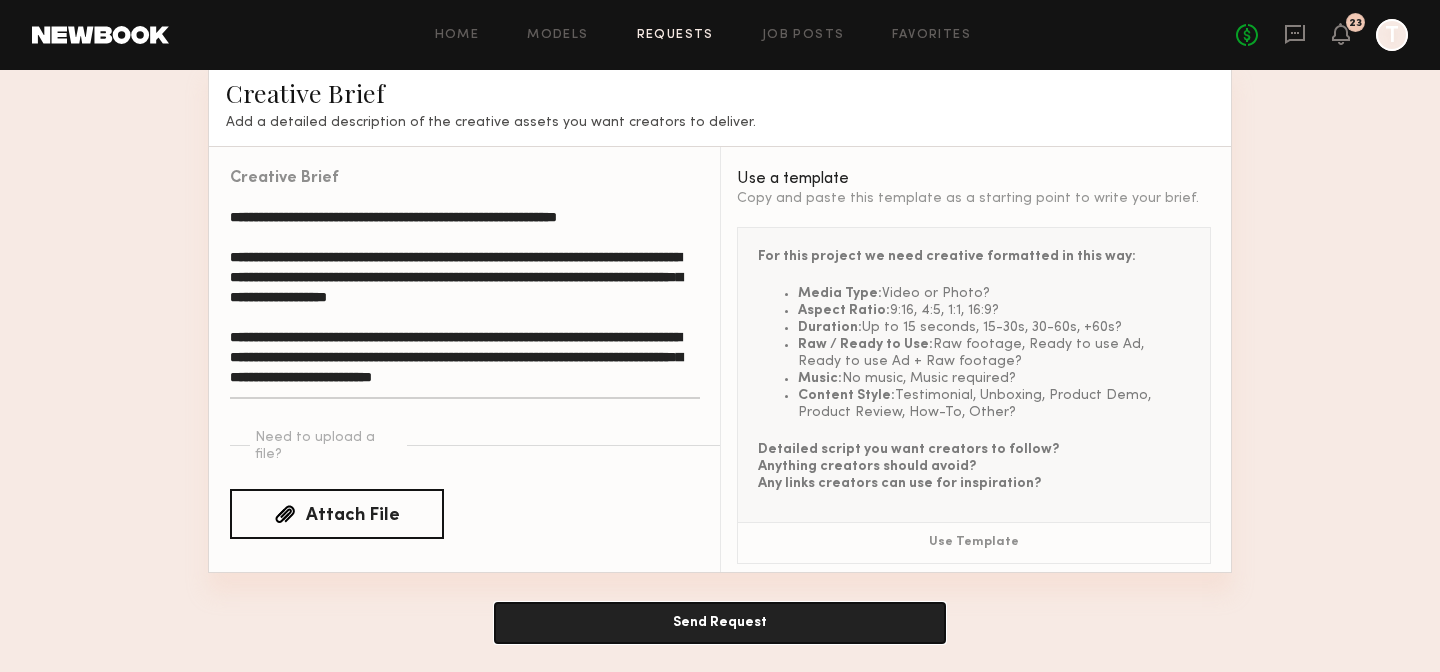 click on "Send Request" 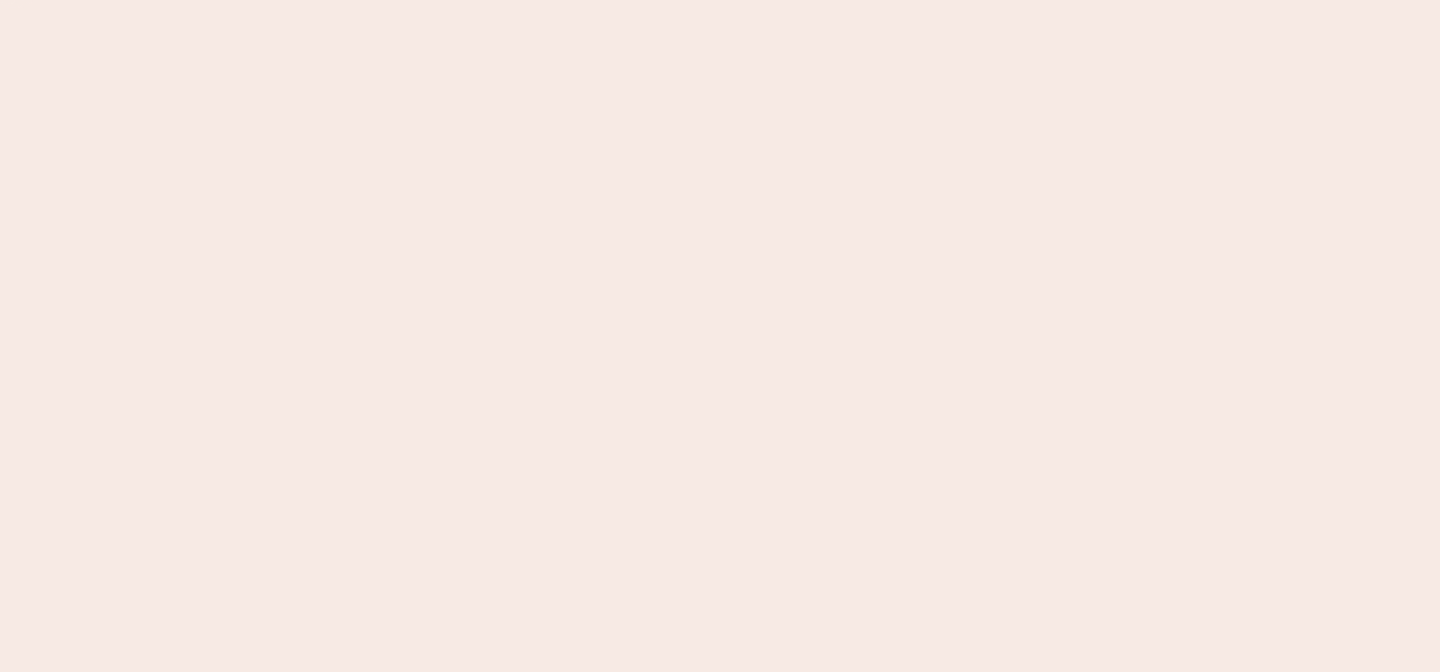 scroll, scrollTop: 0, scrollLeft: 0, axis: both 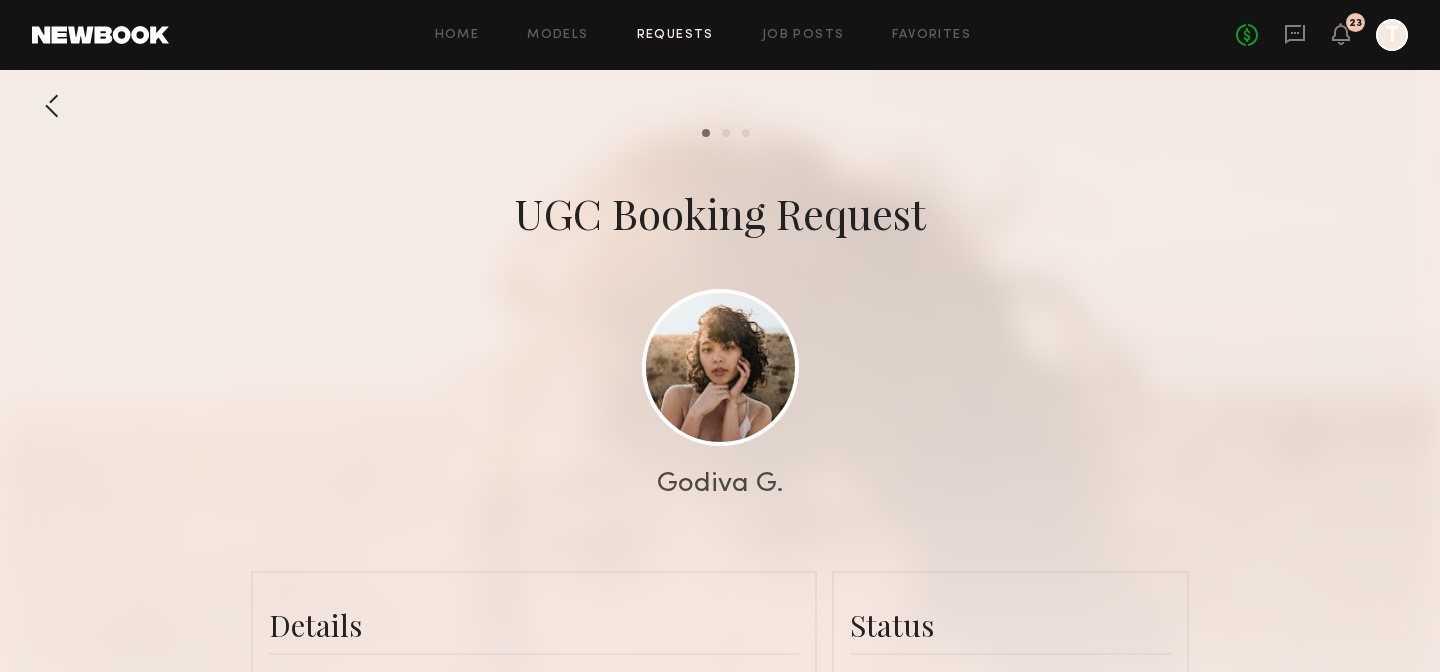 click on "Home Models Requests Job Posts Favorites Sign Out No fees up to $5,000 23 T" 